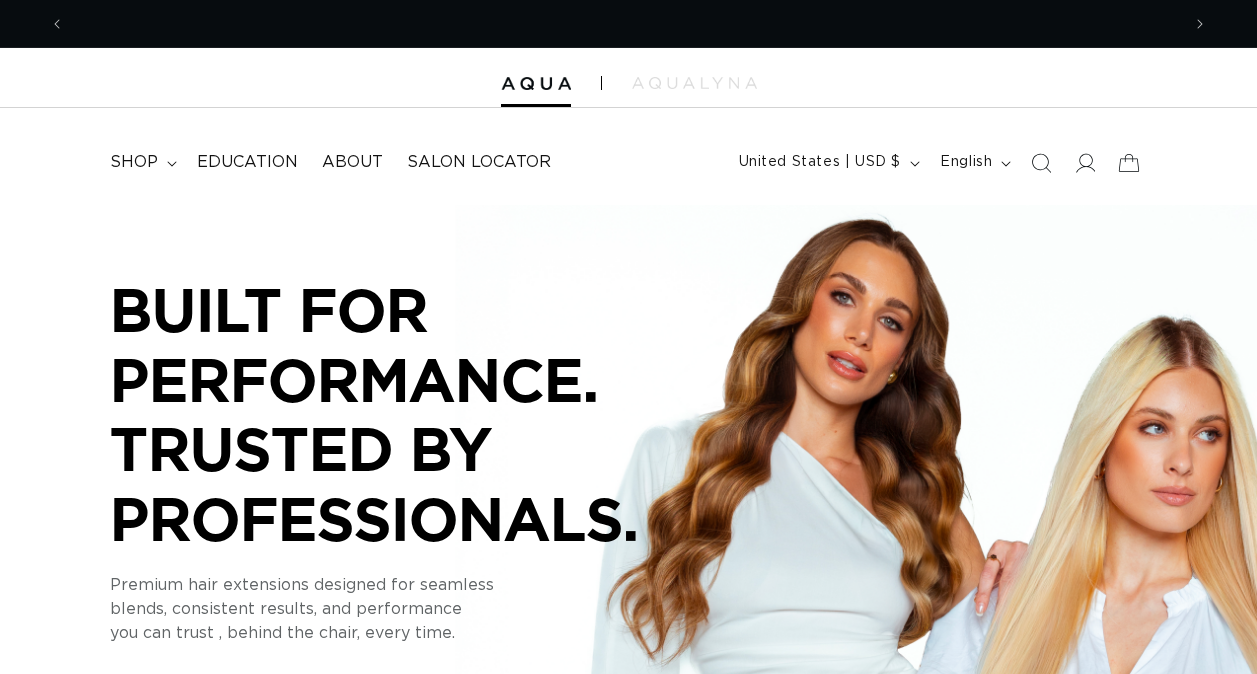 scroll, scrollTop: 0, scrollLeft: 0, axis: both 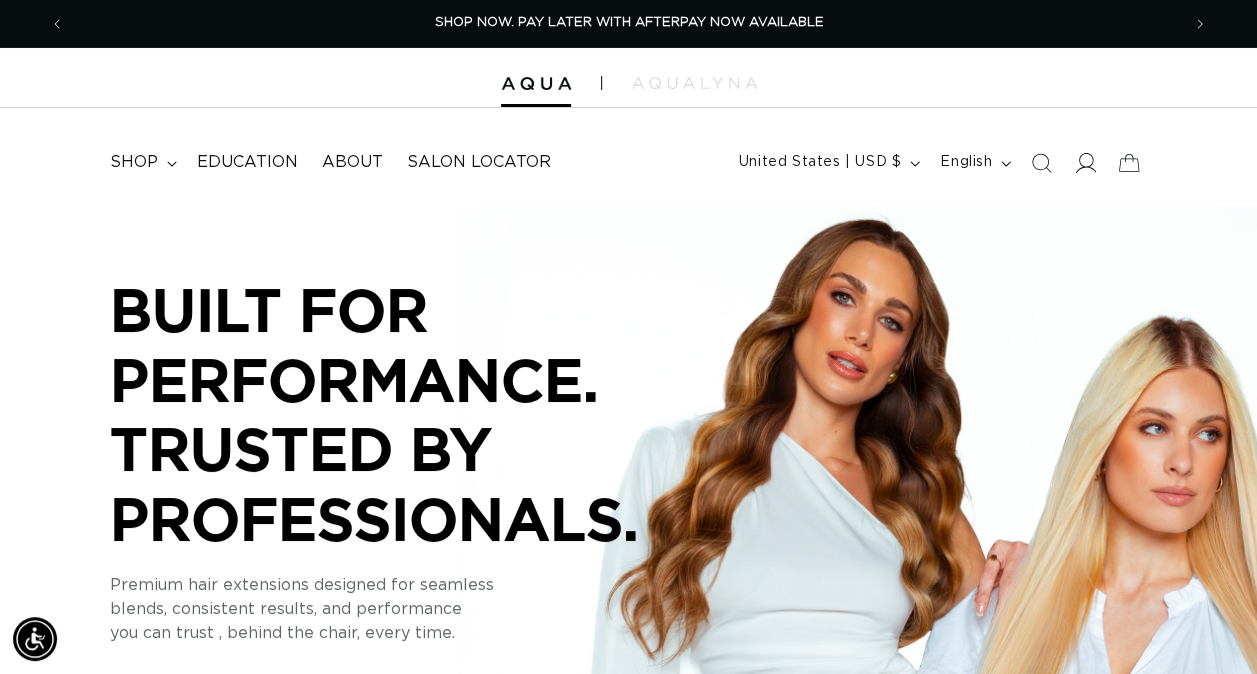 click 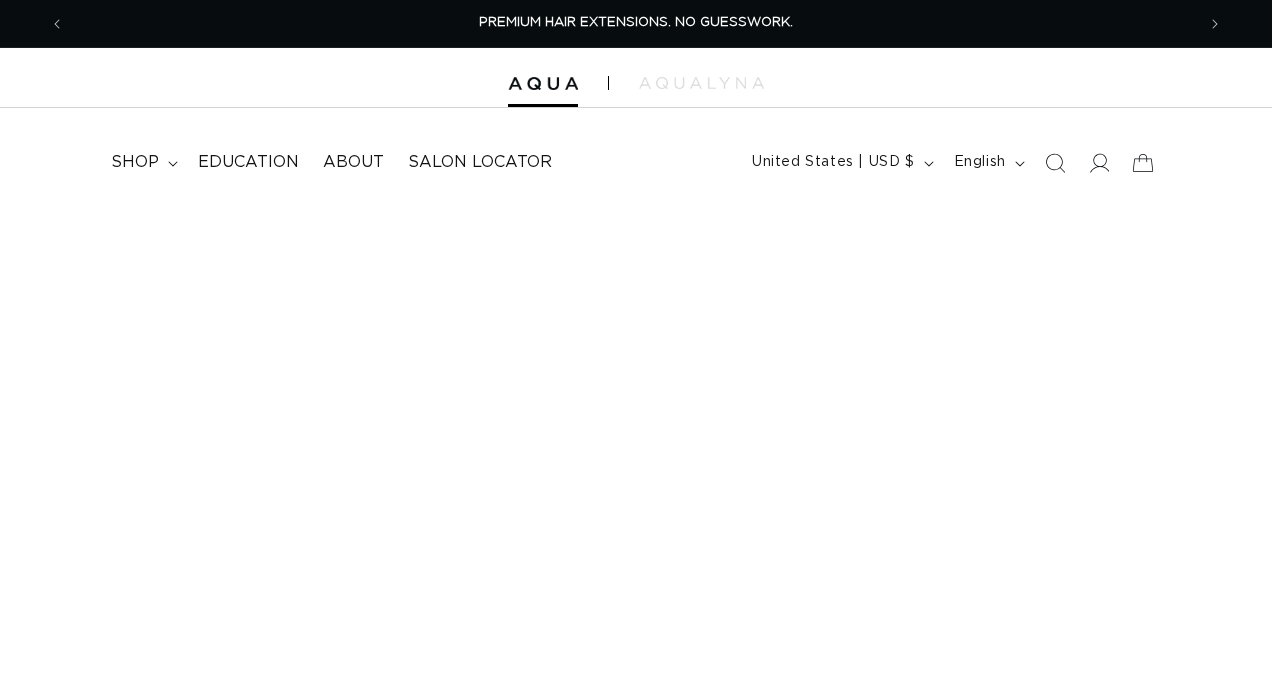 scroll, scrollTop: 0, scrollLeft: 0, axis: both 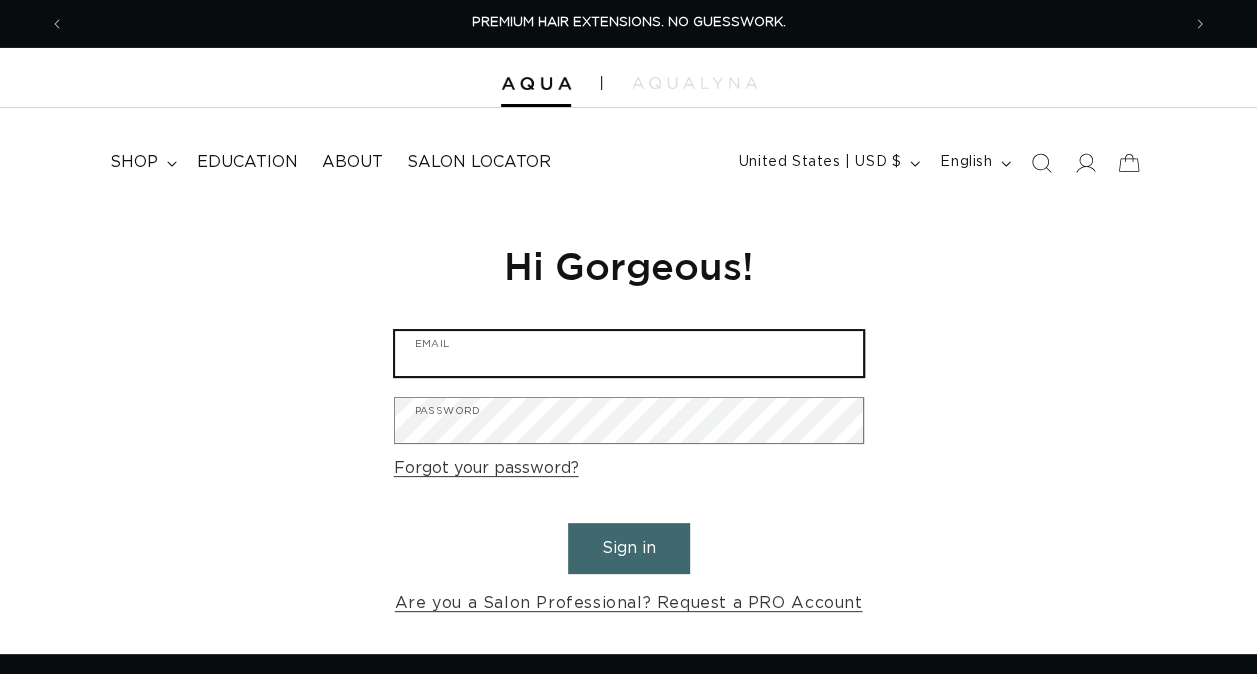 click on "Email" at bounding box center (629, 353) 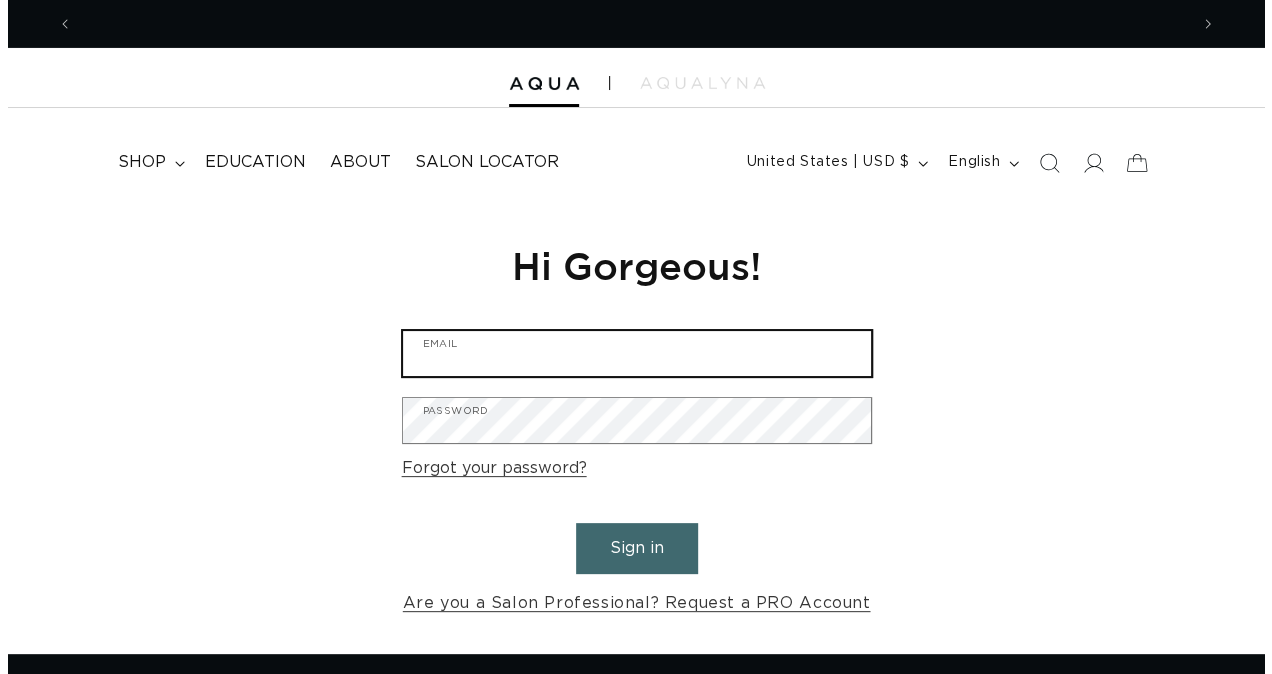 scroll, scrollTop: 0, scrollLeft: 1114, axis: horizontal 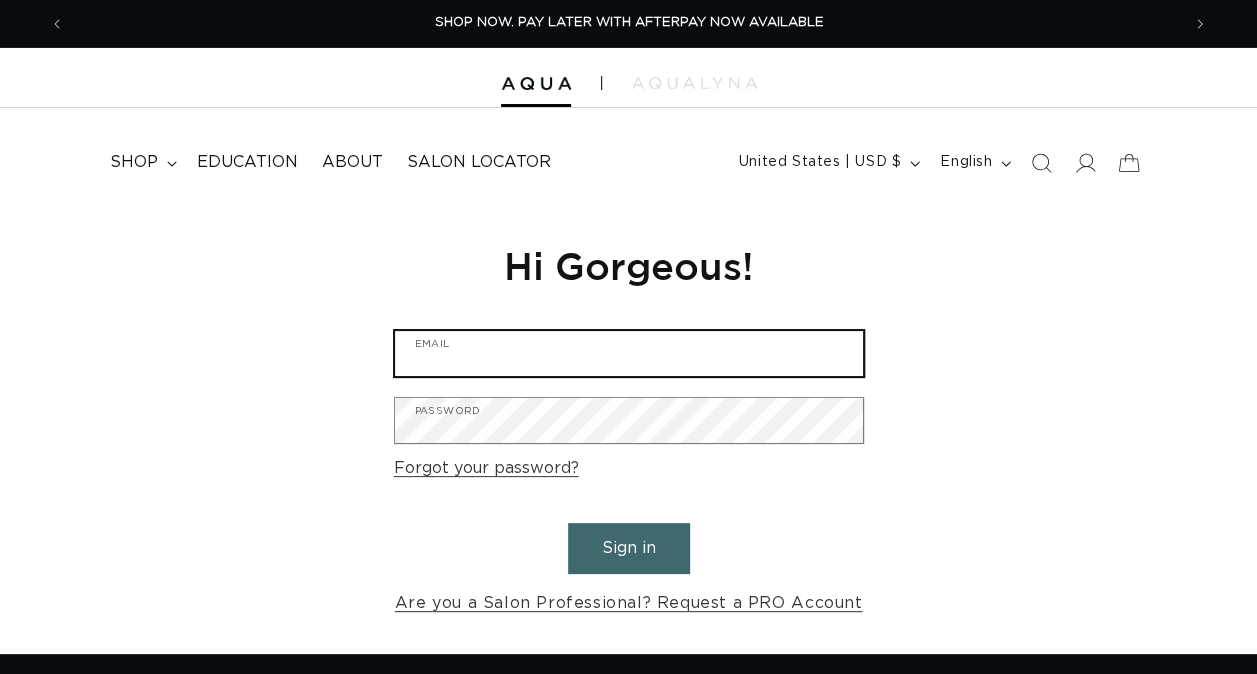 type on "CherylAve@gmail.com" 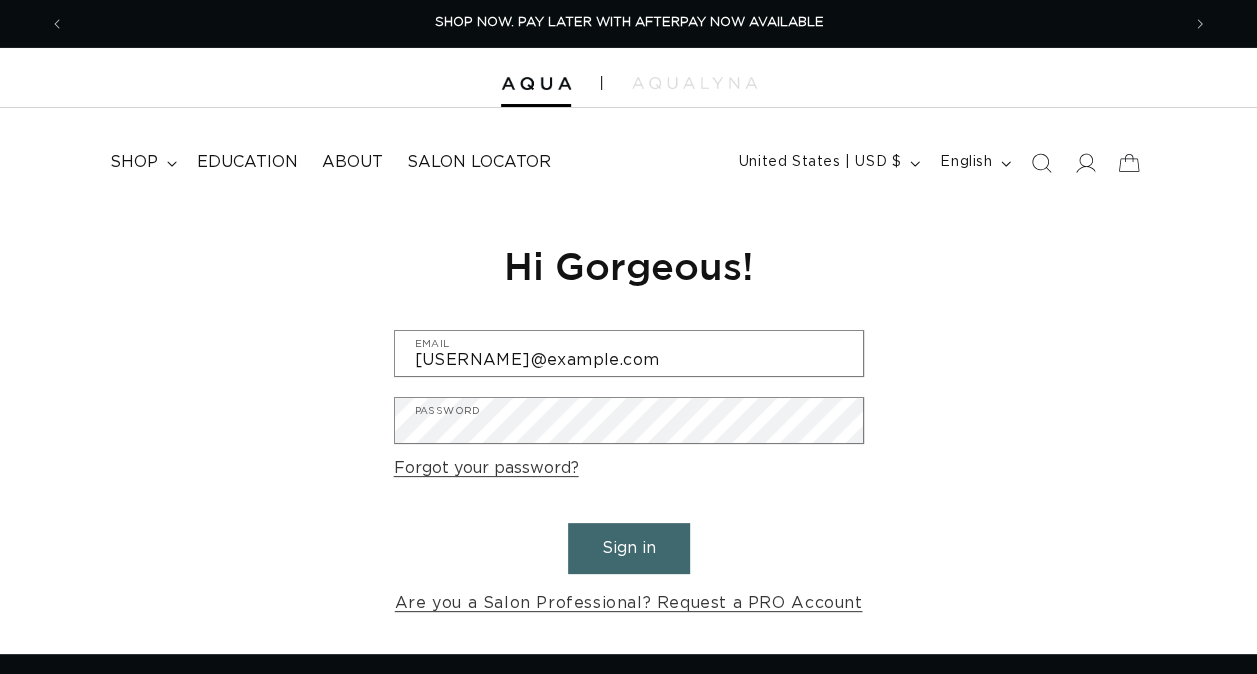 click on "Sign in" at bounding box center [629, 548] 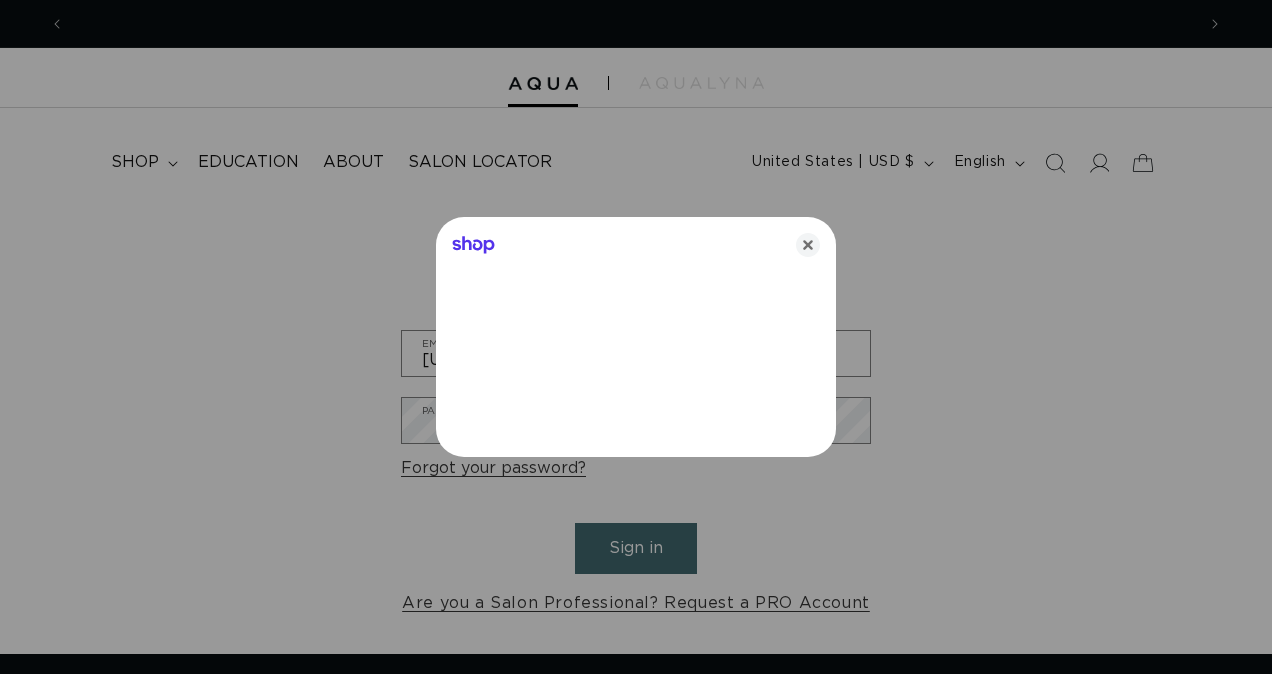 scroll, scrollTop: 0, scrollLeft: 2260, axis: horizontal 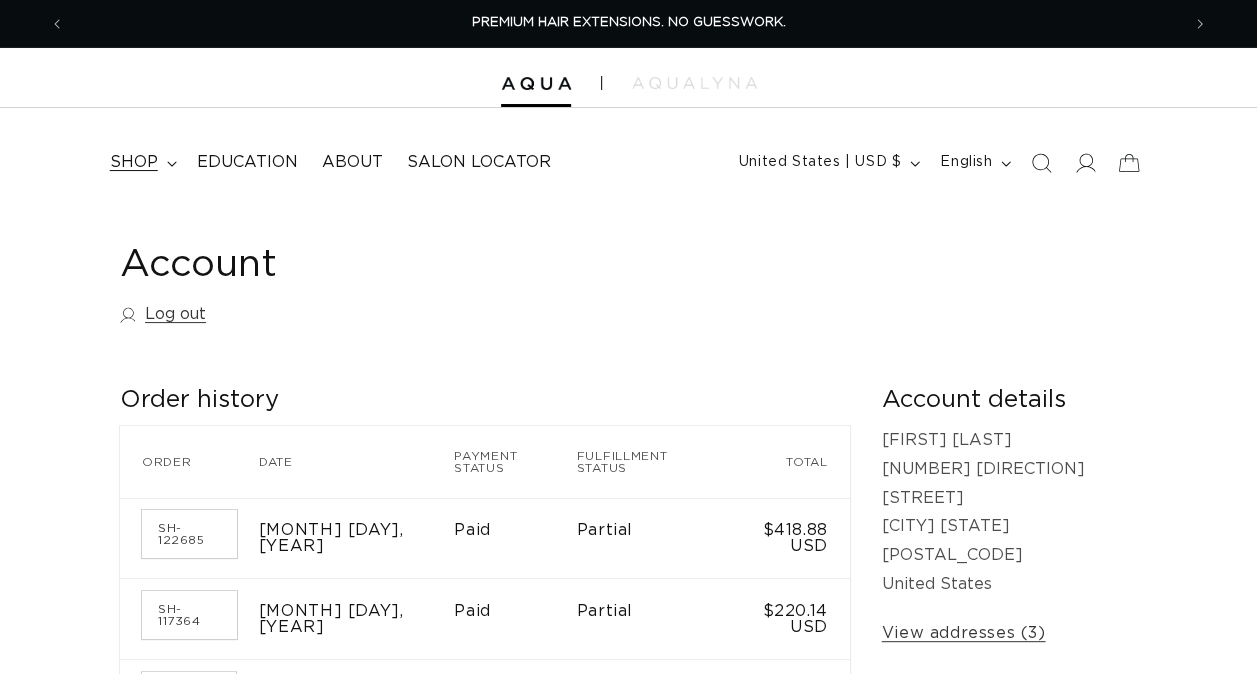 click on "shop" at bounding box center [141, 162] 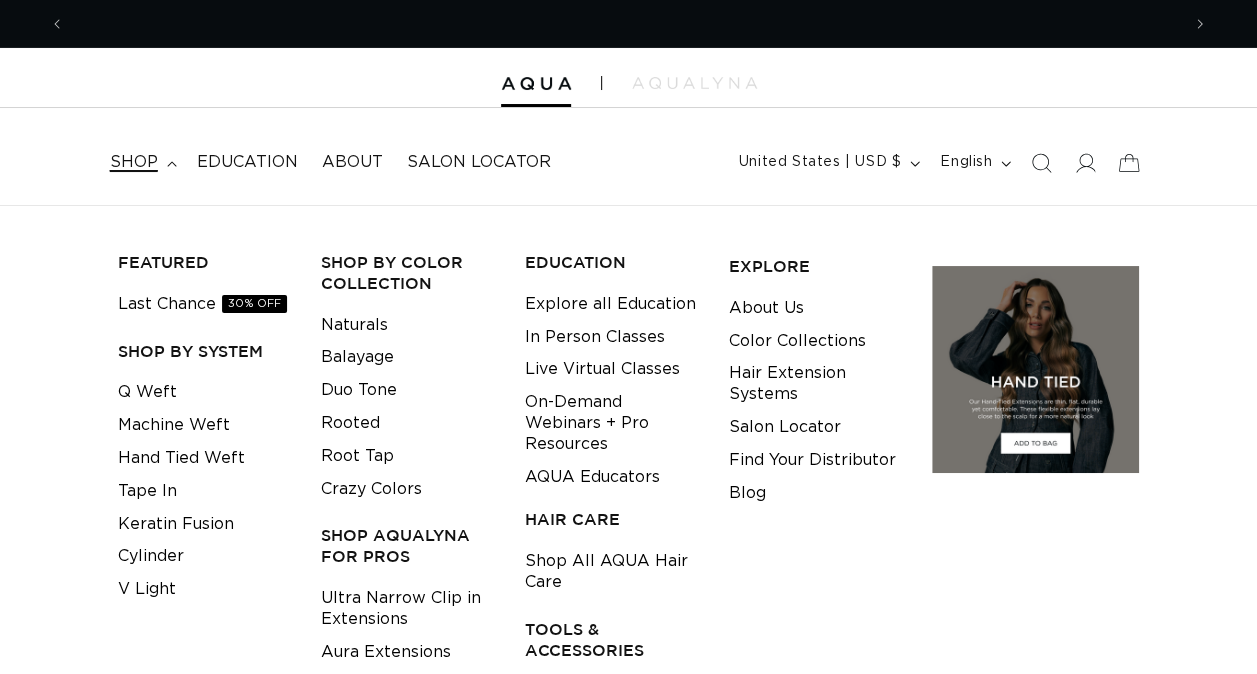 scroll, scrollTop: 0, scrollLeft: 2229, axis: horizontal 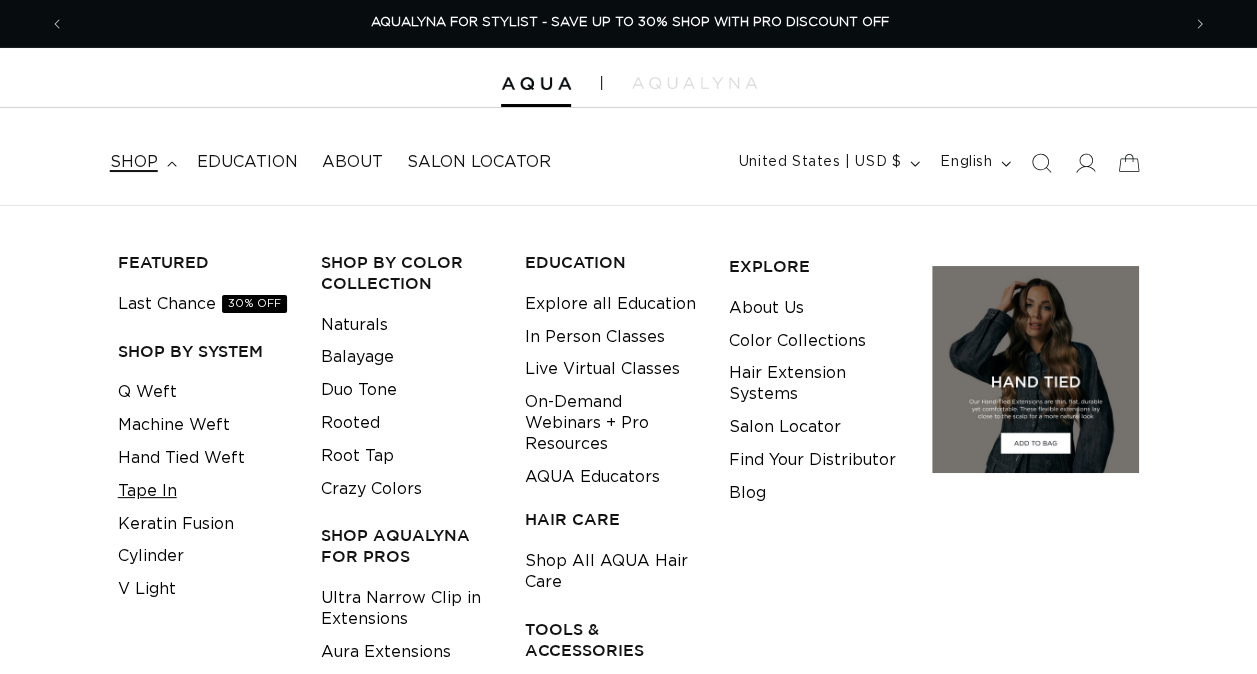 click on "Tape In" at bounding box center (147, 491) 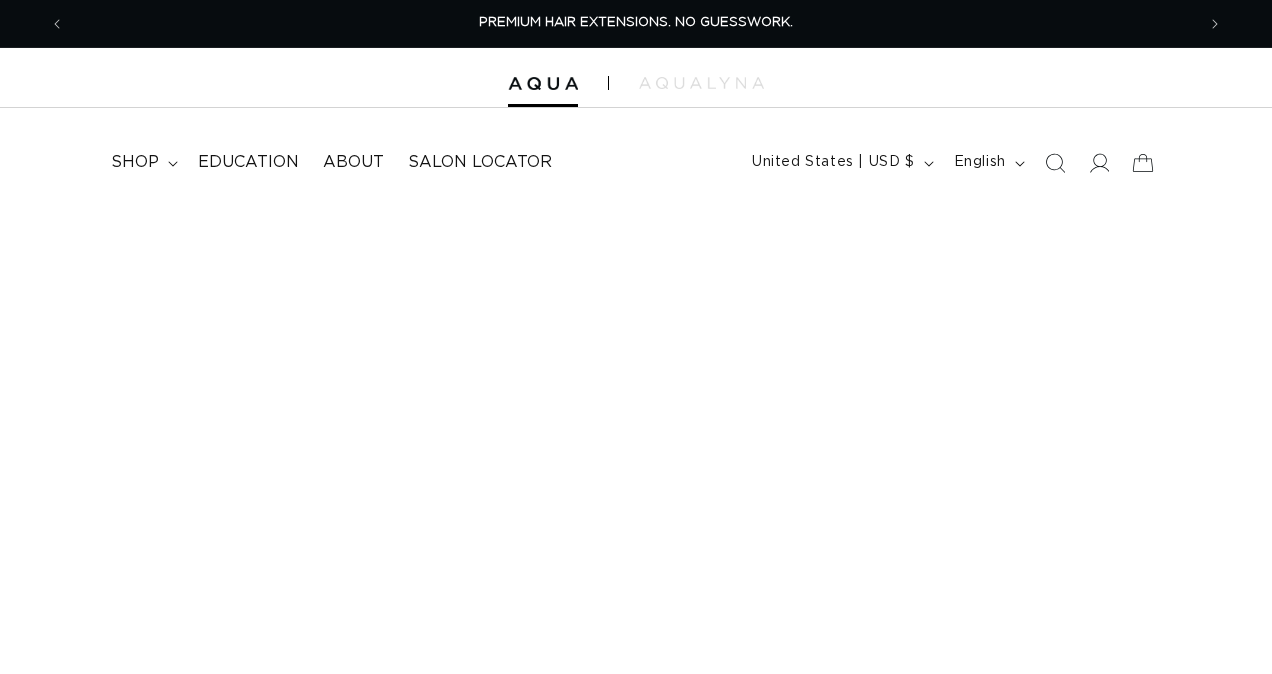 scroll, scrollTop: 0, scrollLeft: 0, axis: both 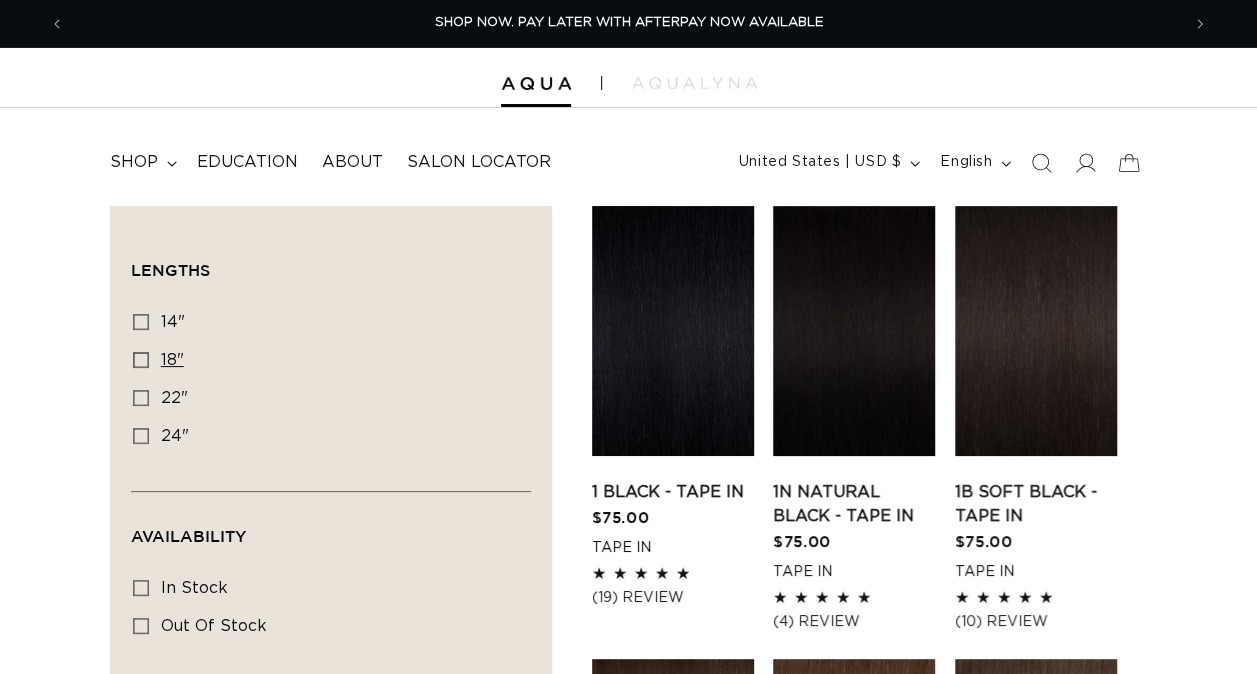 click 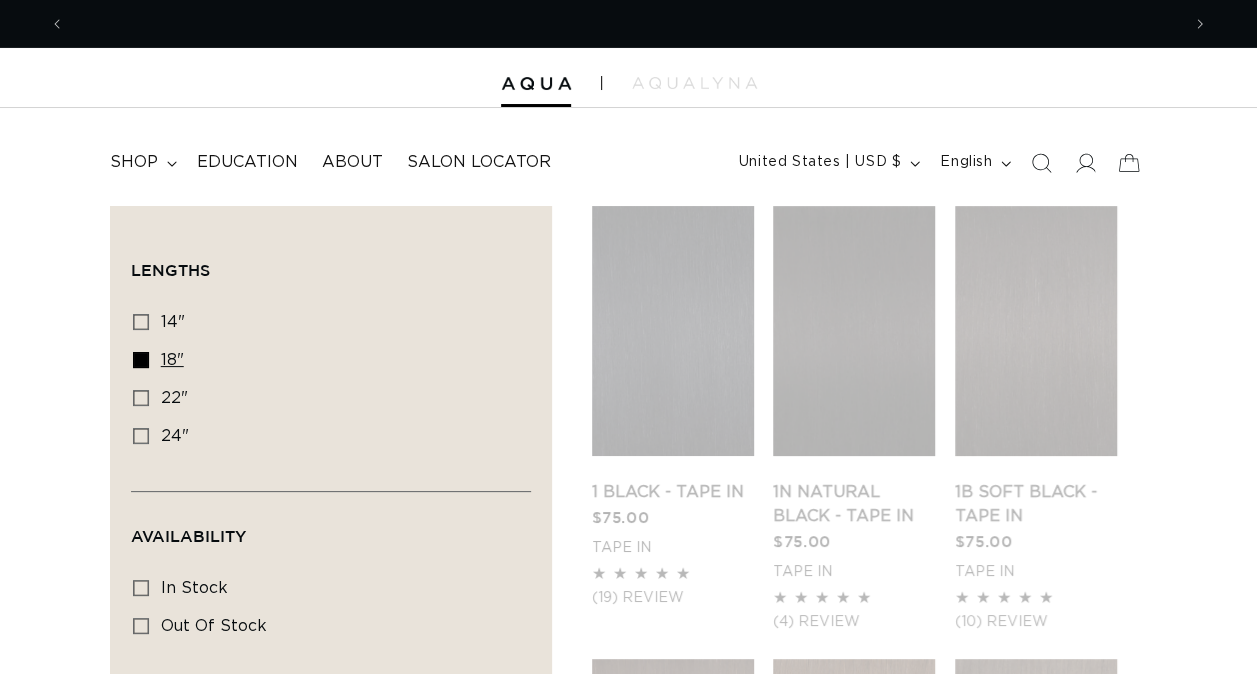 scroll, scrollTop: 0, scrollLeft: 0, axis: both 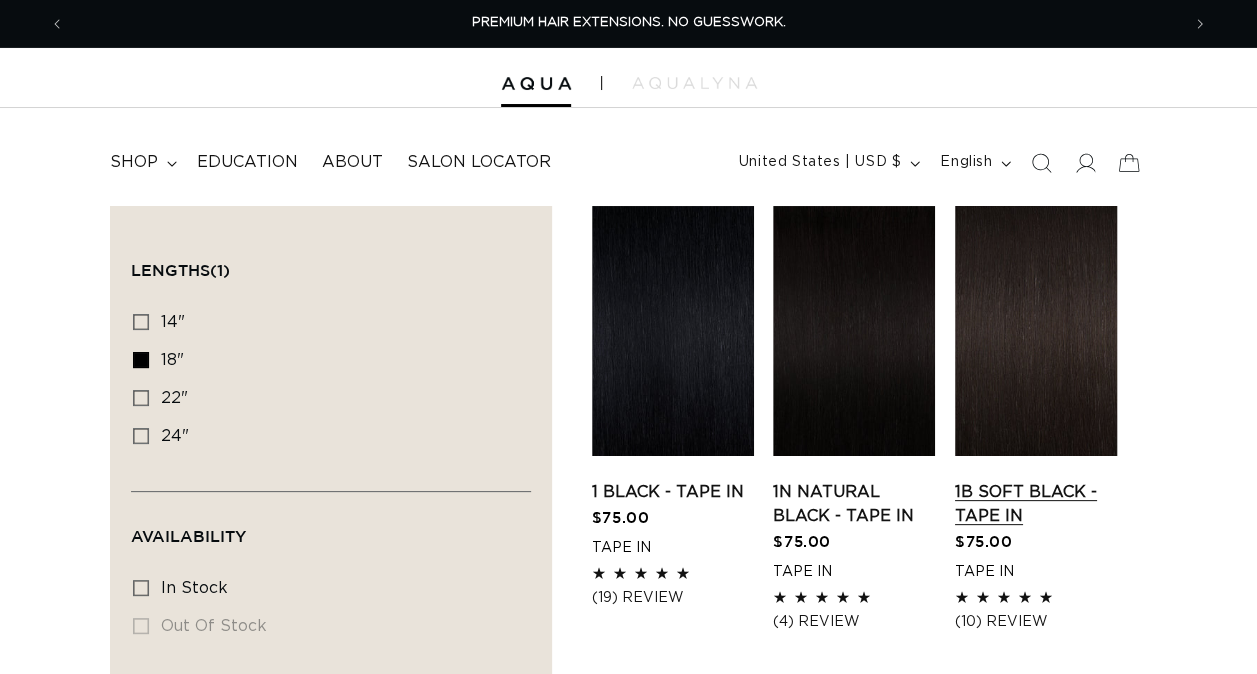 click on "1B Soft Black - Tape In" at bounding box center (1036, 504) 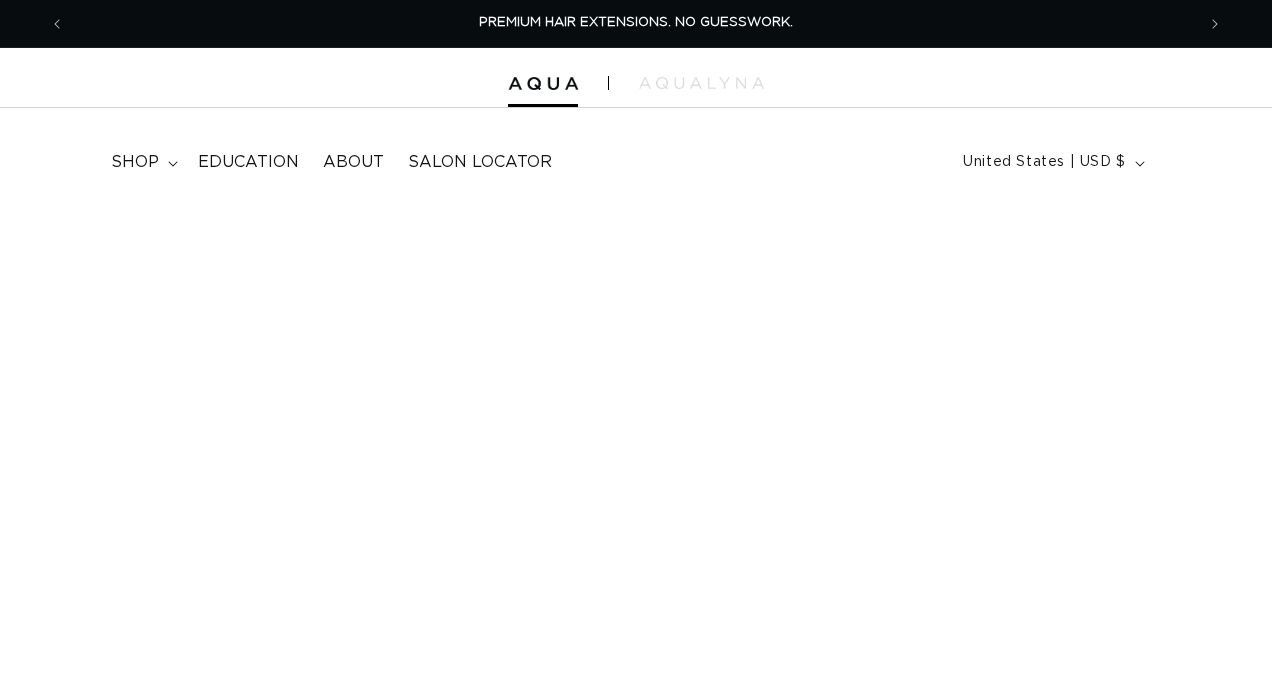 scroll, scrollTop: 0, scrollLeft: 0, axis: both 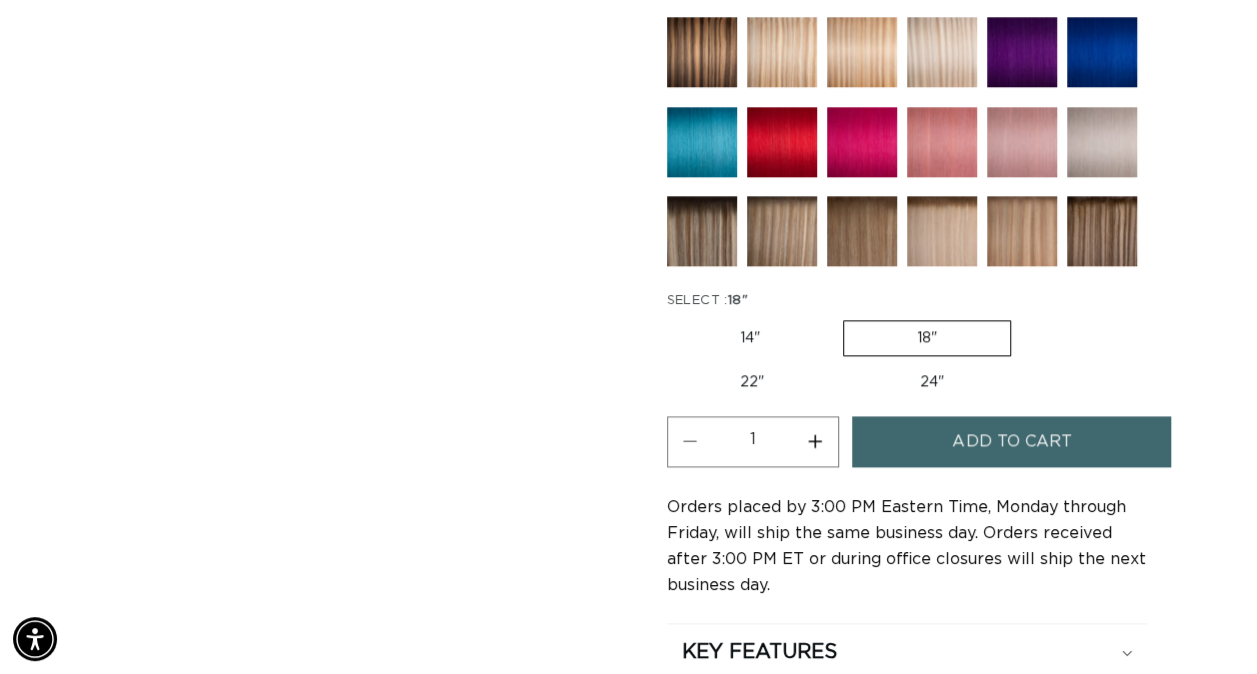 click on "Increase quantity for 1B Soft Black - Tape In" at bounding box center [815, 441] 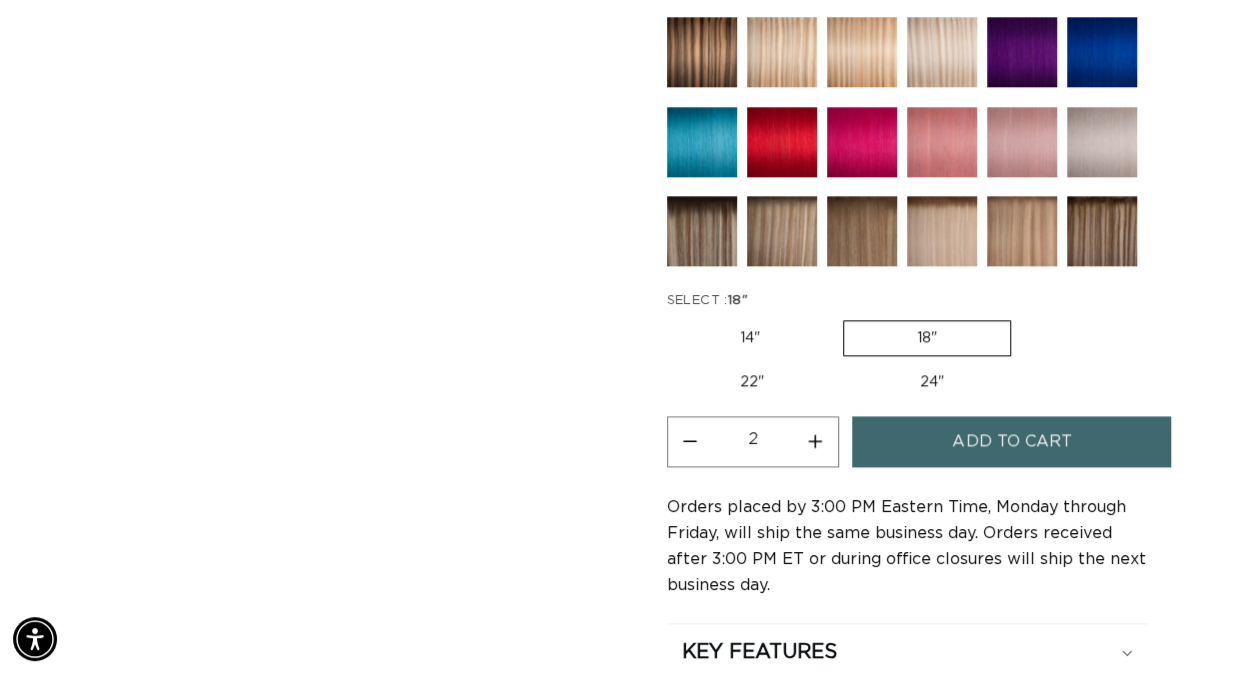 click on "Increase quantity for 1B Soft Black - Tape In" at bounding box center (815, 441) 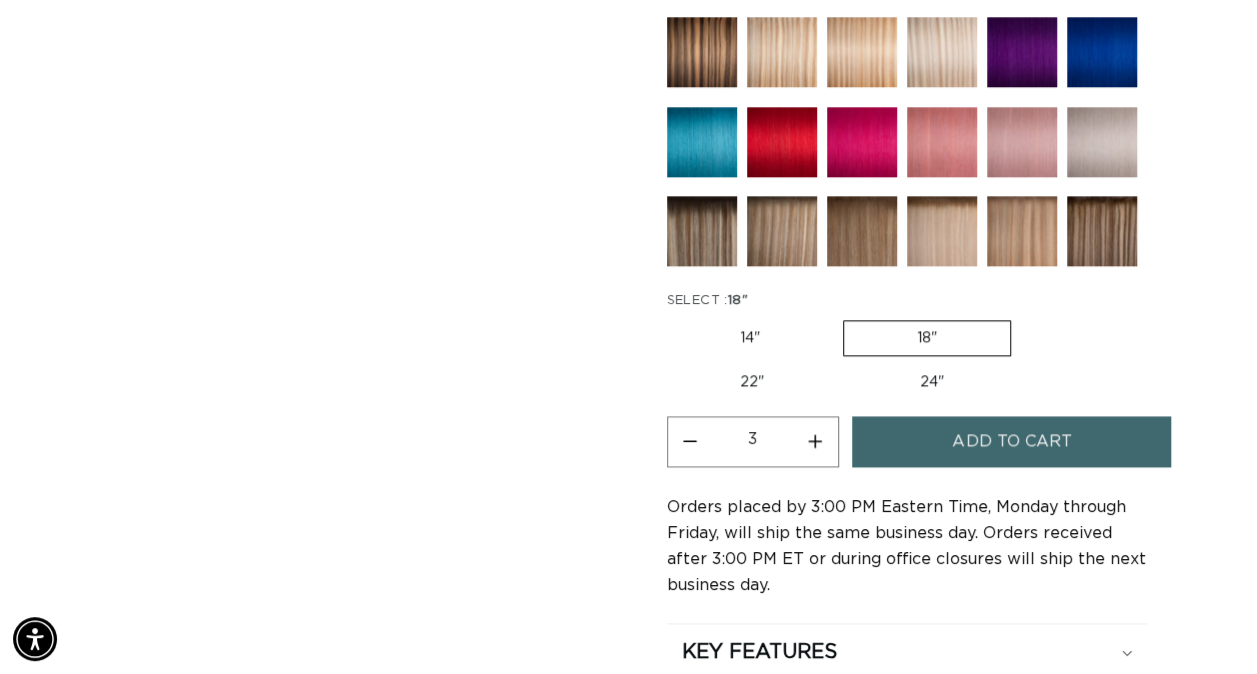 scroll, scrollTop: 0, scrollLeft: 0, axis: both 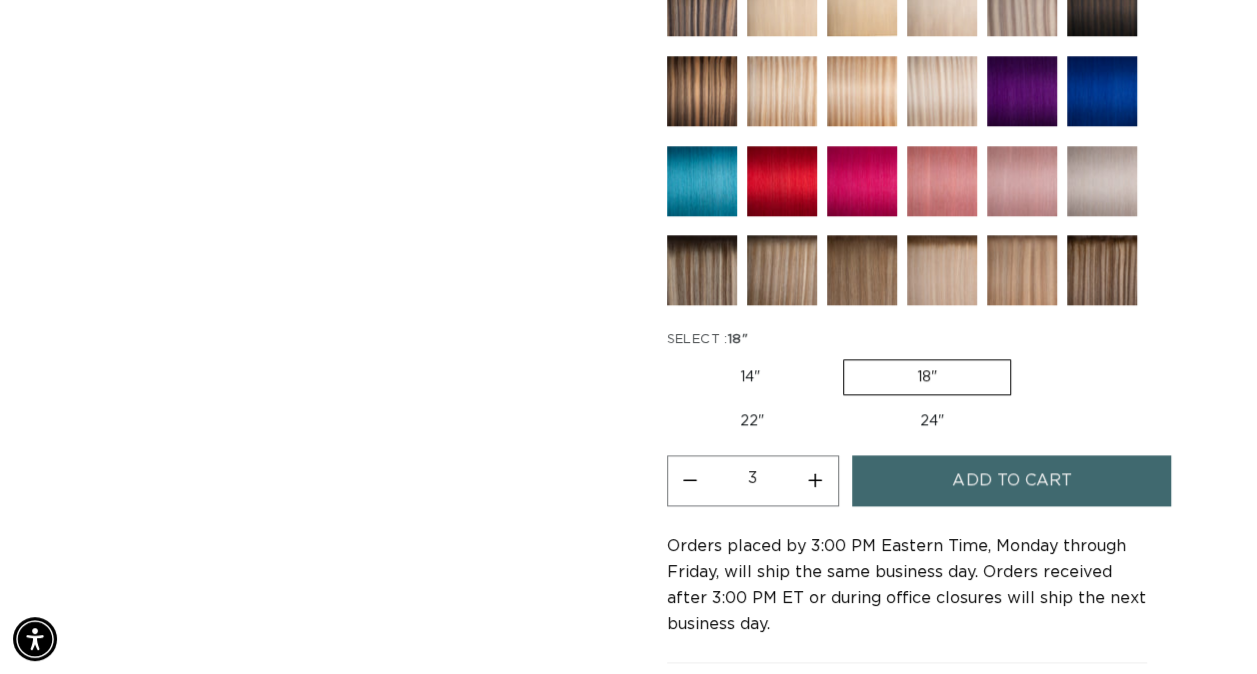 click on "Add to cart" at bounding box center (1011, 480) 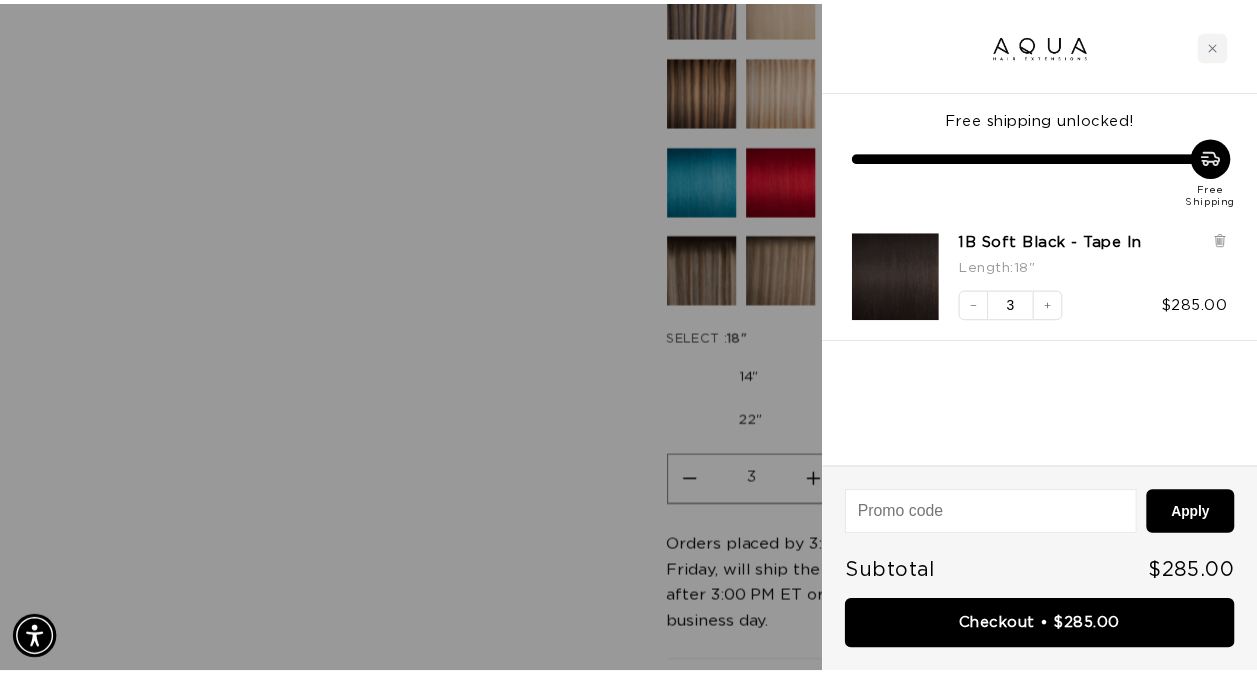 scroll, scrollTop: 0, scrollLeft: 2260, axis: horizontal 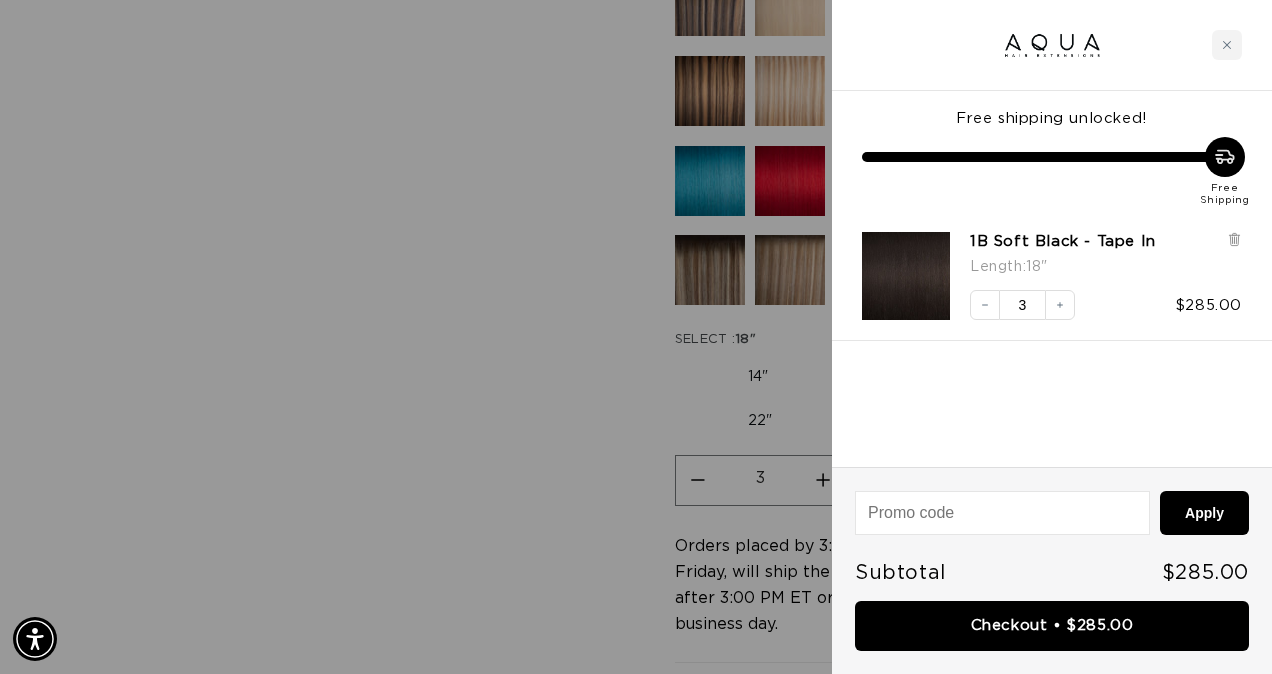 click at bounding box center [636, 337] 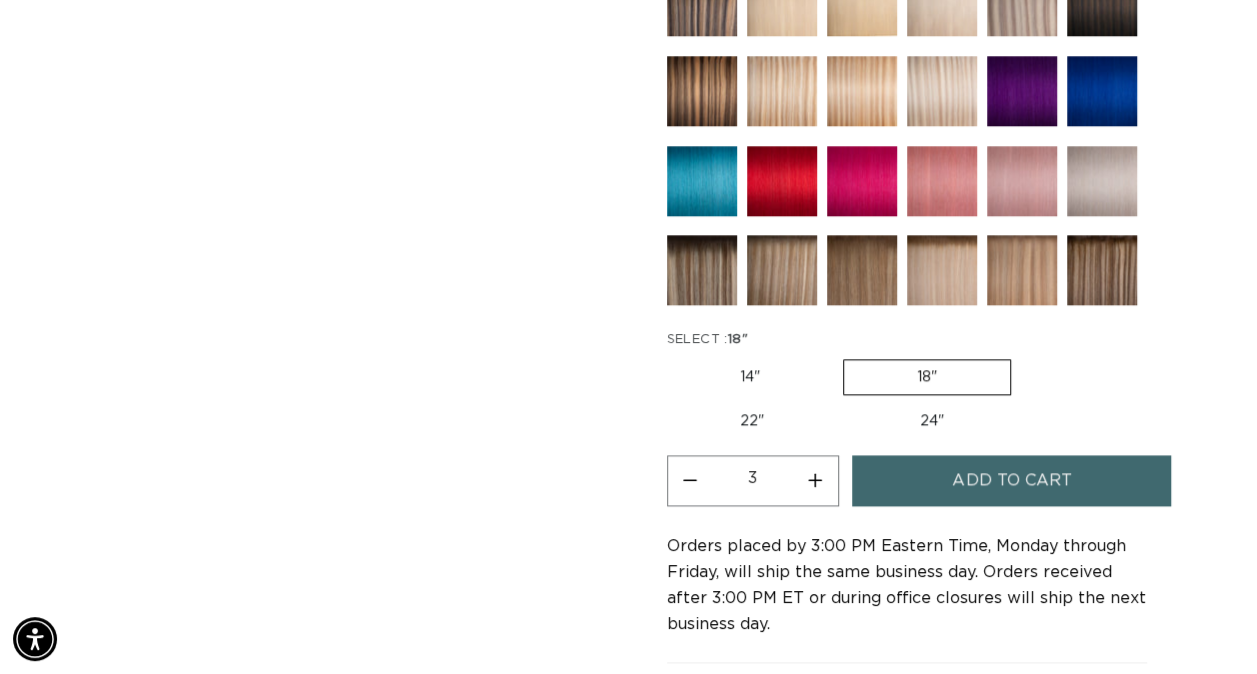 scroll, scrollTop: 0, scrollLeft: 0, axis: both 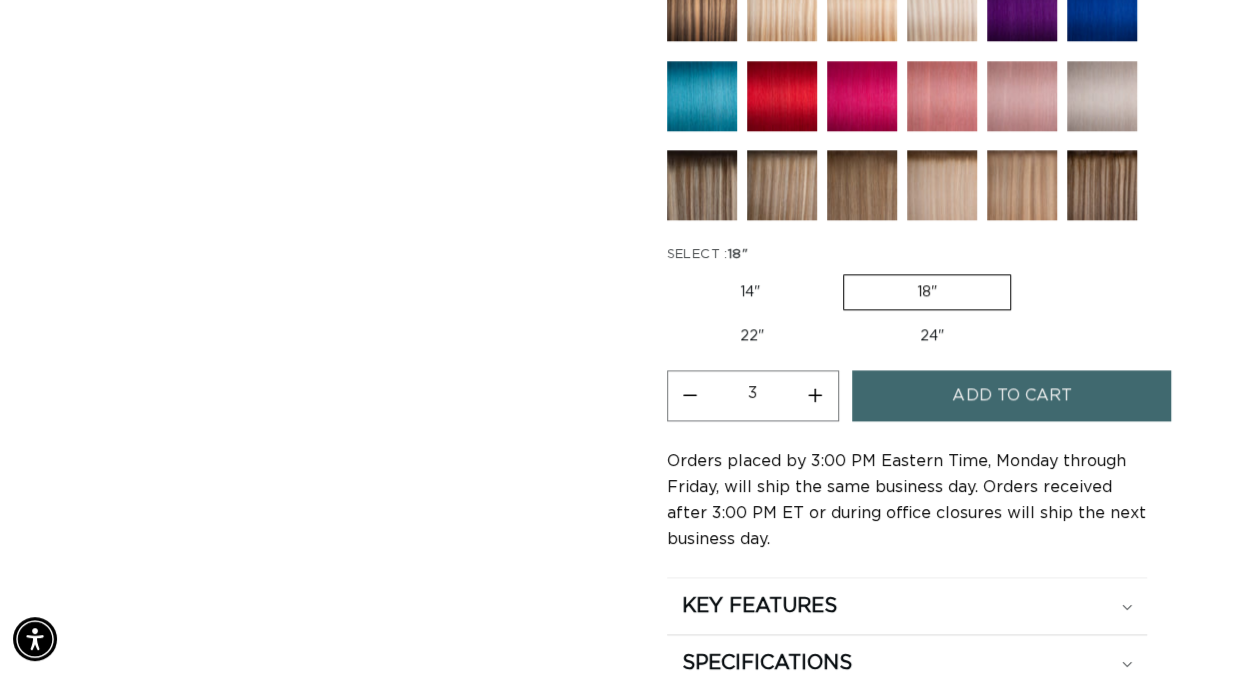 click on "Add to cart" at bounding box center [1011, 395] 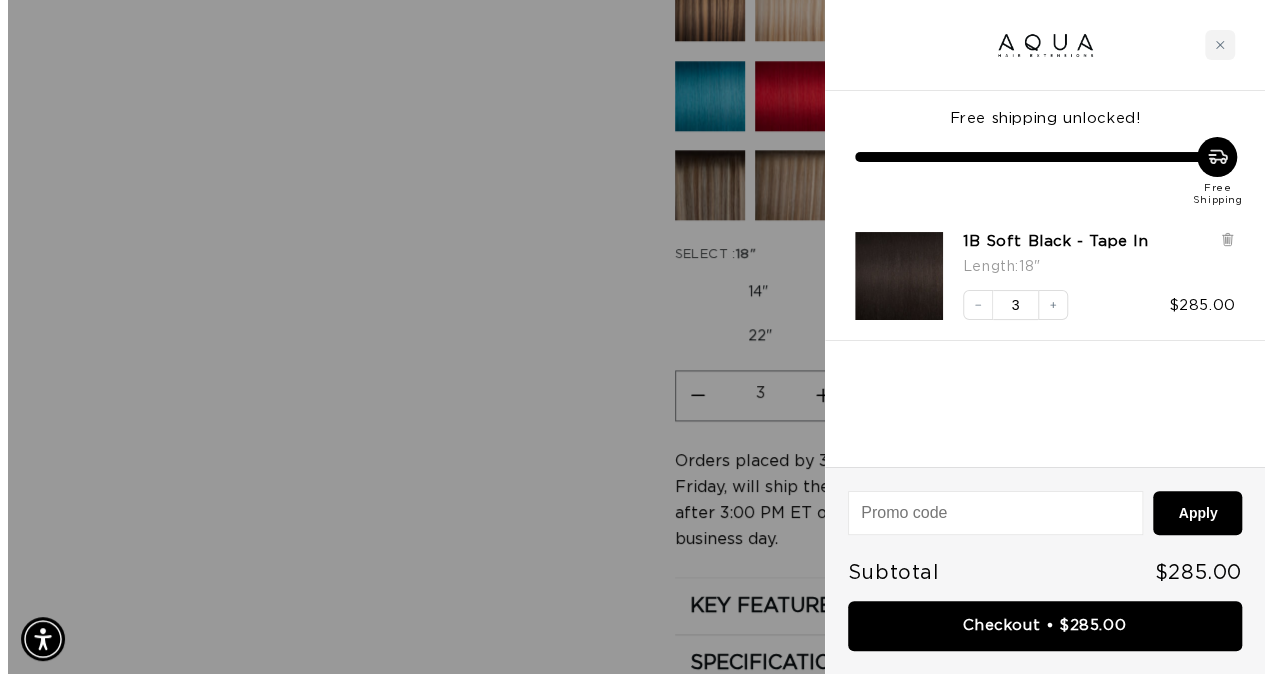 scroll, scrollTop: 0, scrollLeft: 2260, axis: horizontal 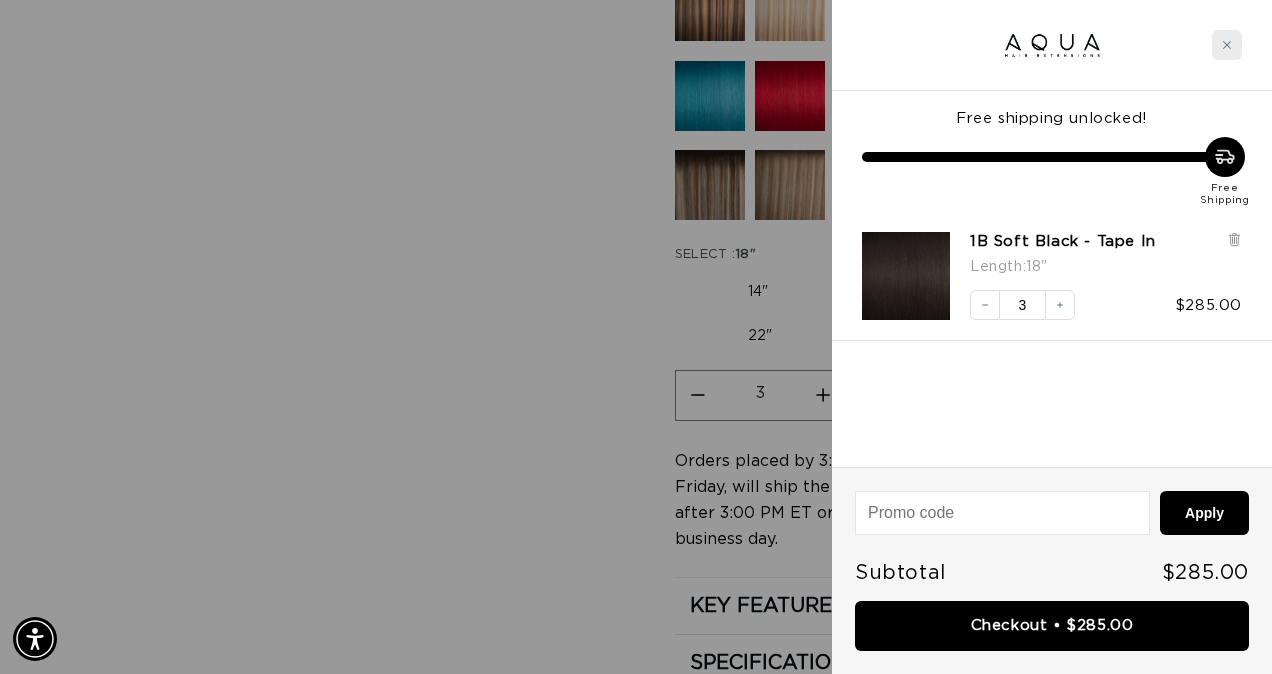 click at bounding box center (1227, 45) 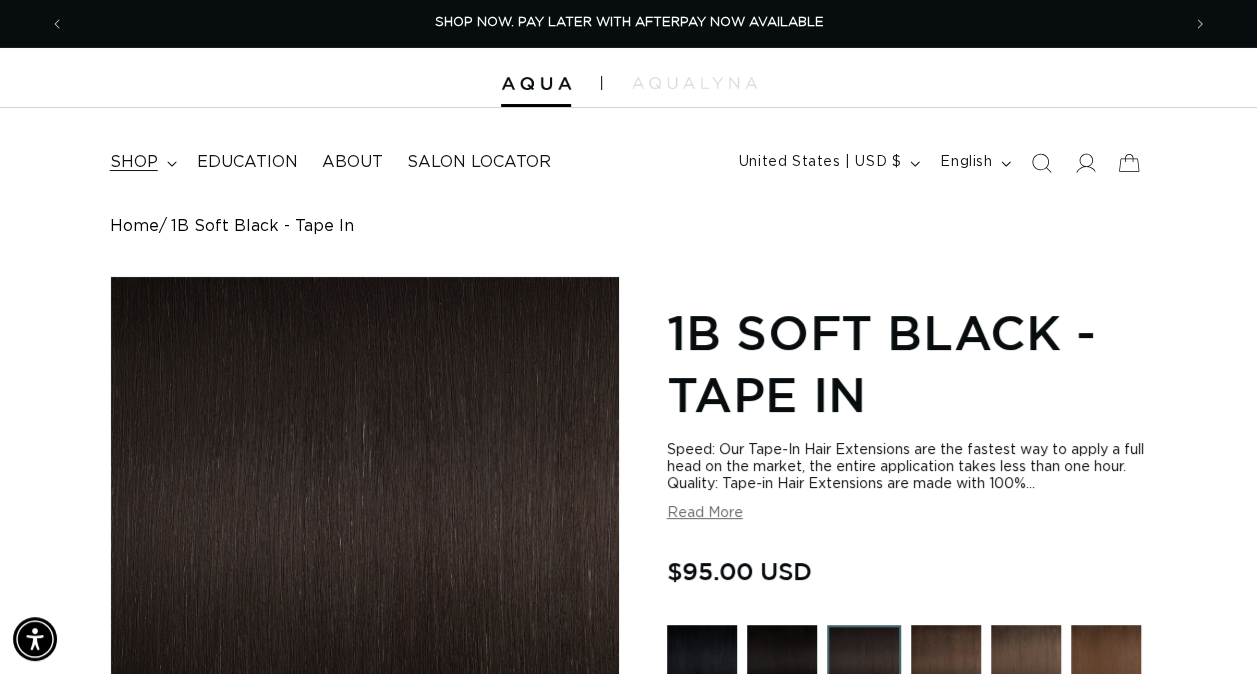 click on "shop" at bounding box center (134, 162) 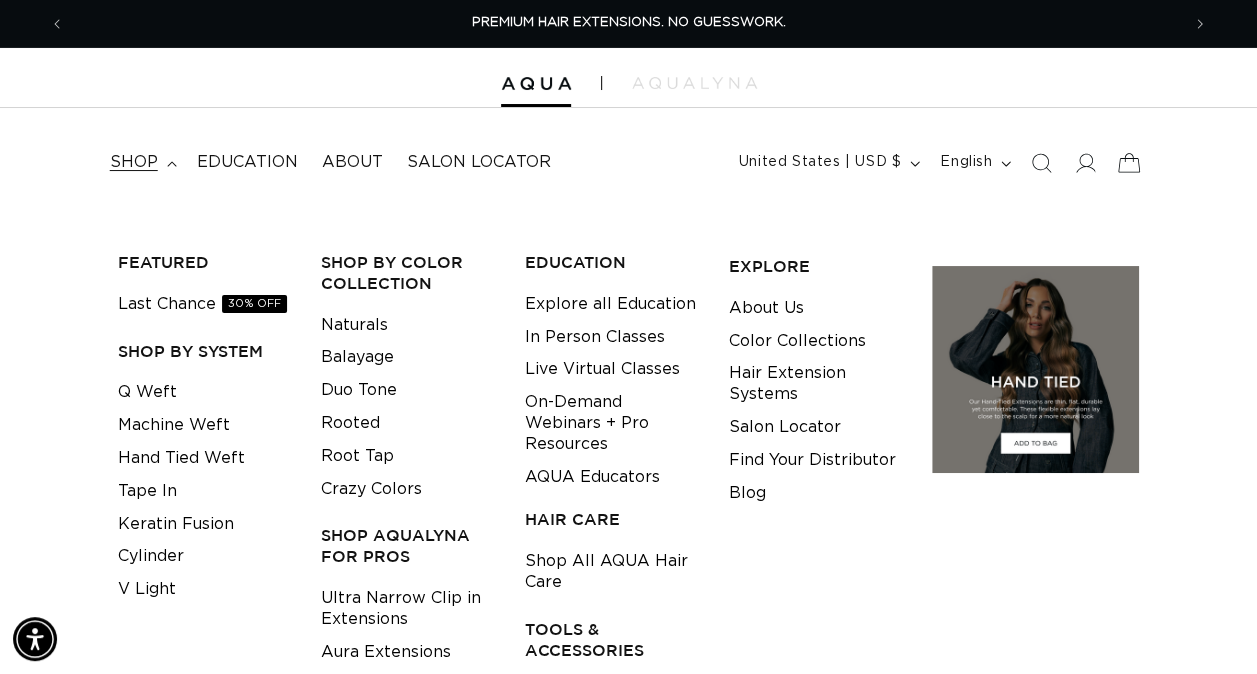 click 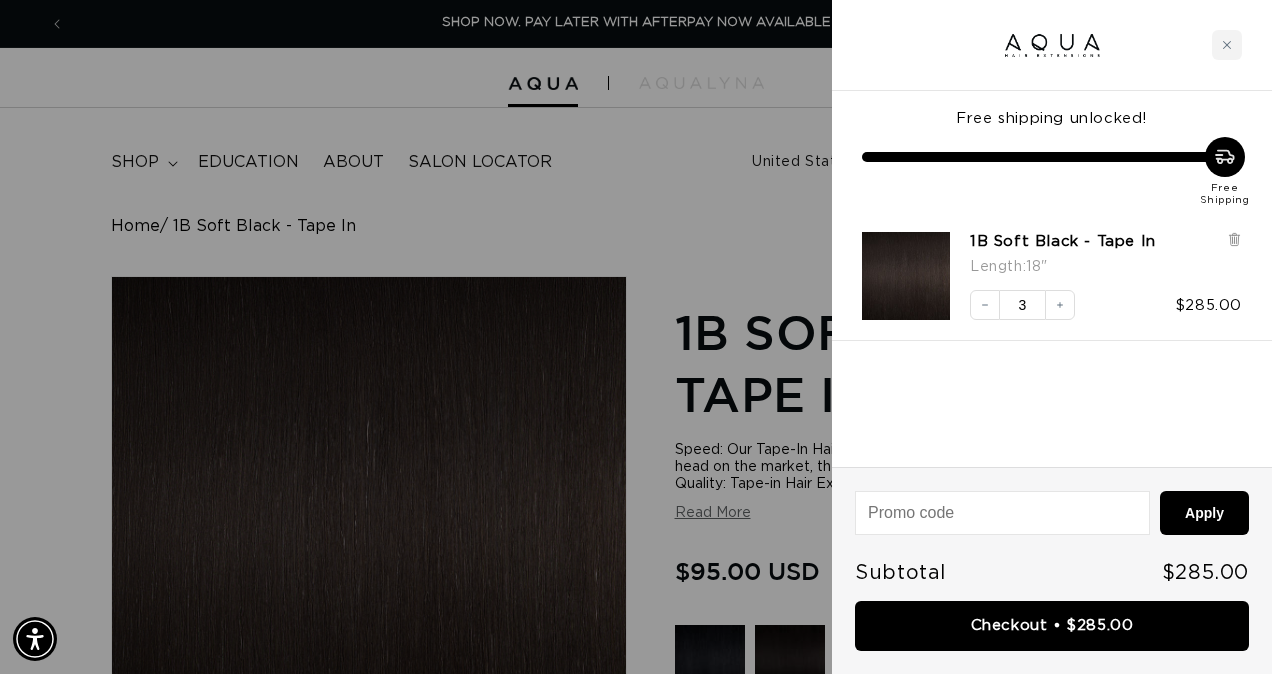 click at bounding box center (636, 337) 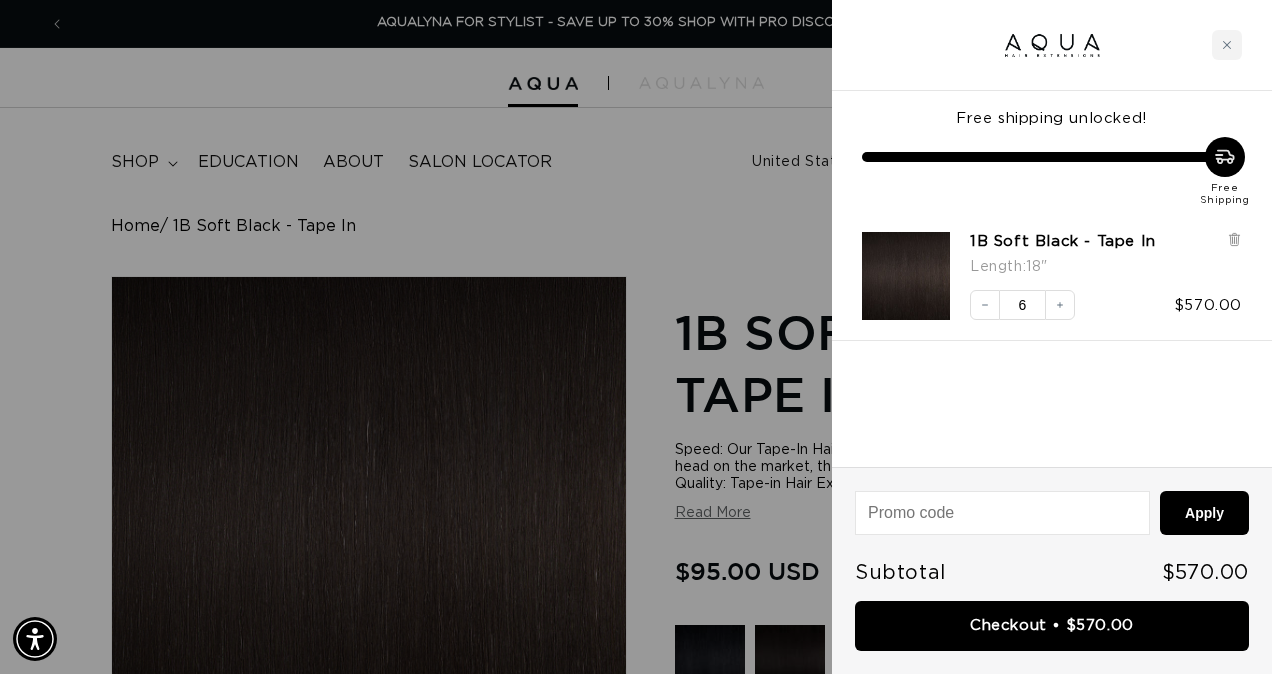 click at bounding box center [636, 337] 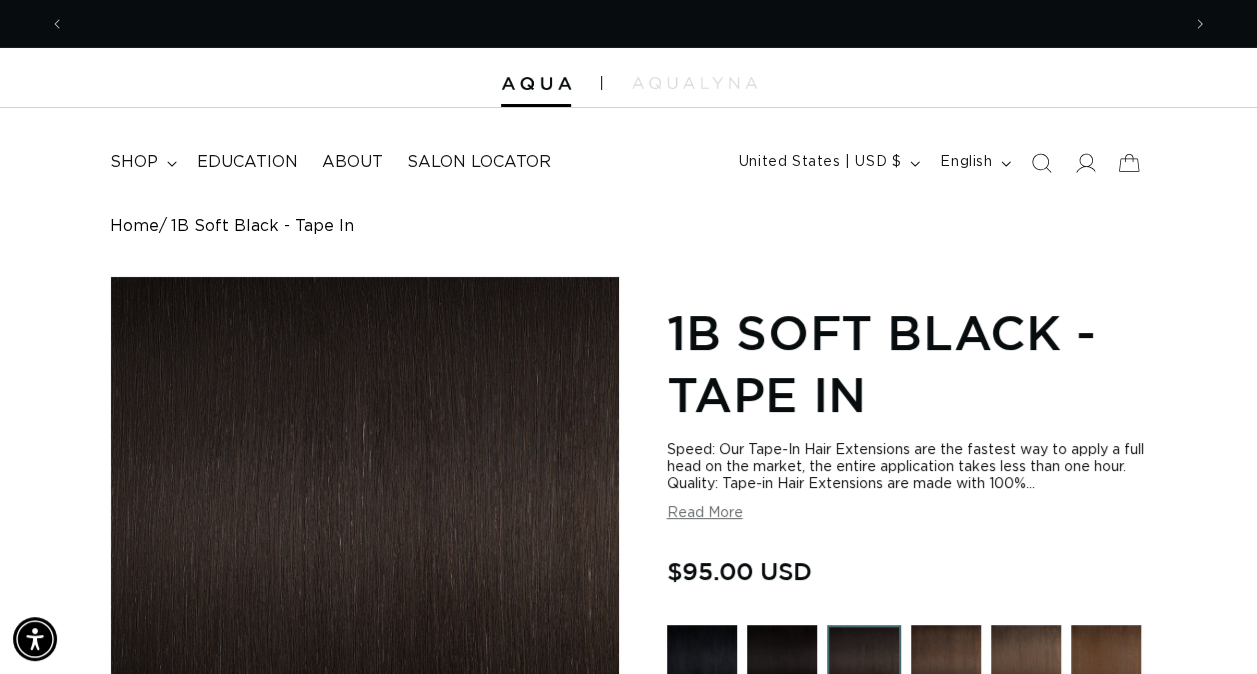 scroll, scrollTop: 0, scrollLeft: 0, axis: both 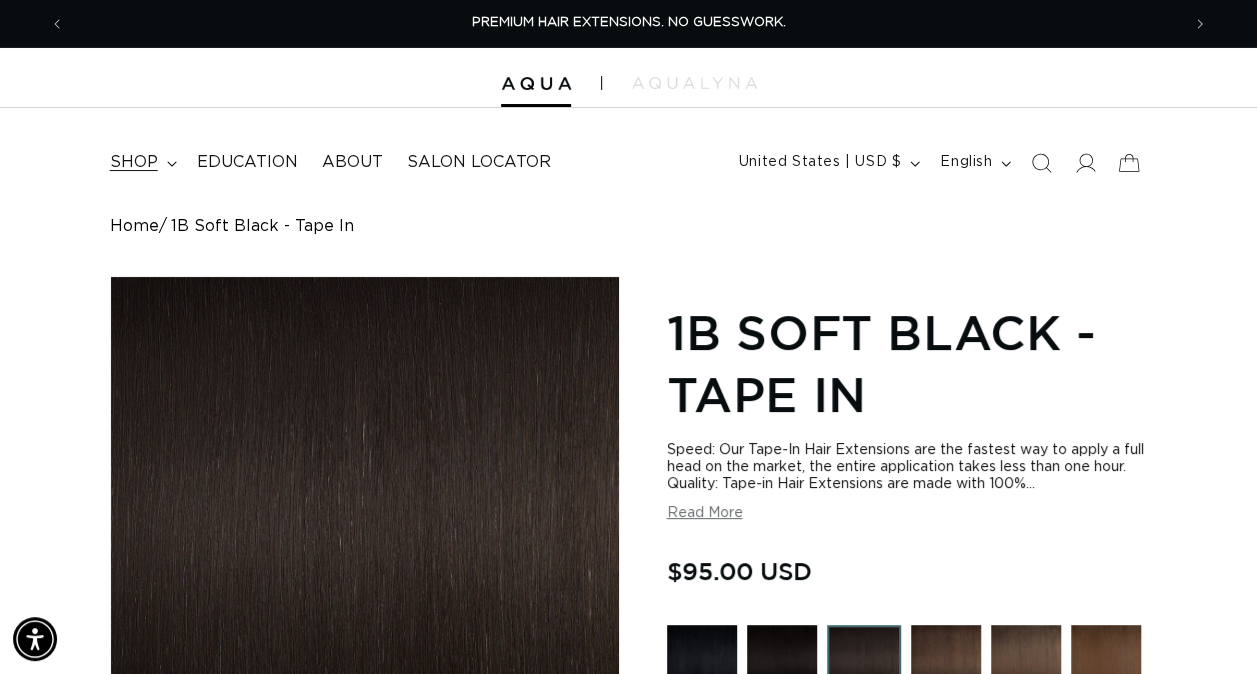 click on "shop" at bounding box center (141, 162) 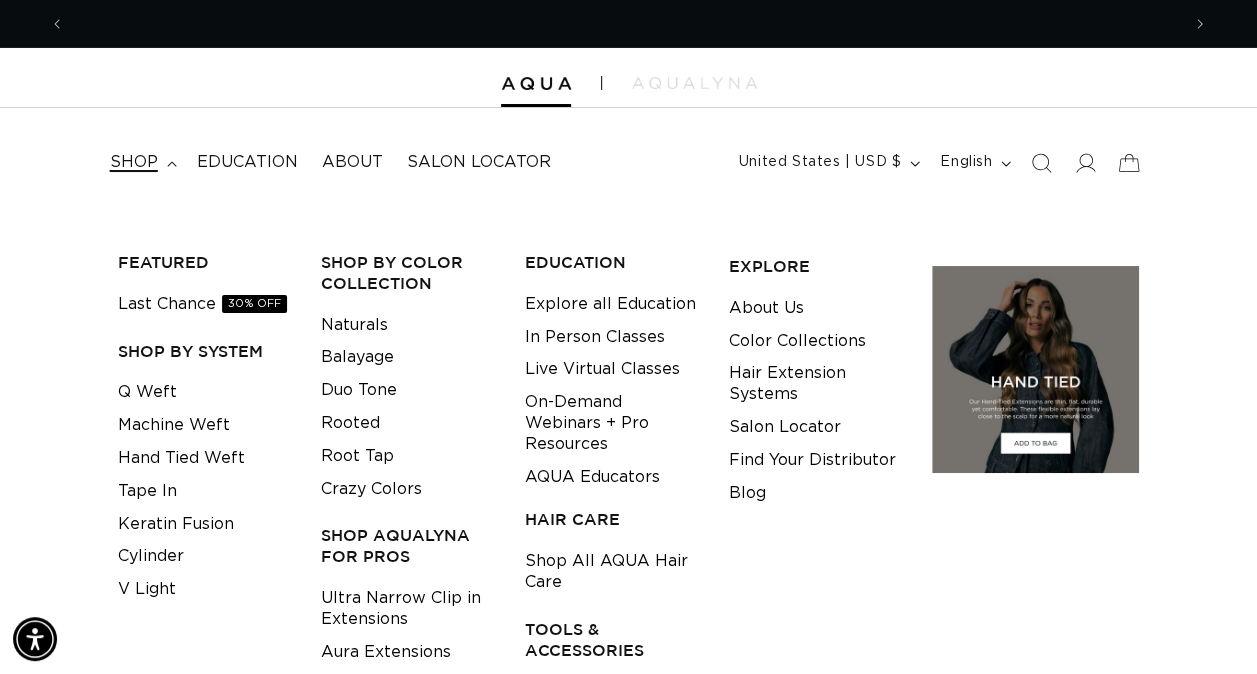 scroll, scrollTop: 0, scrollLeft: 2229, axis: horizontal 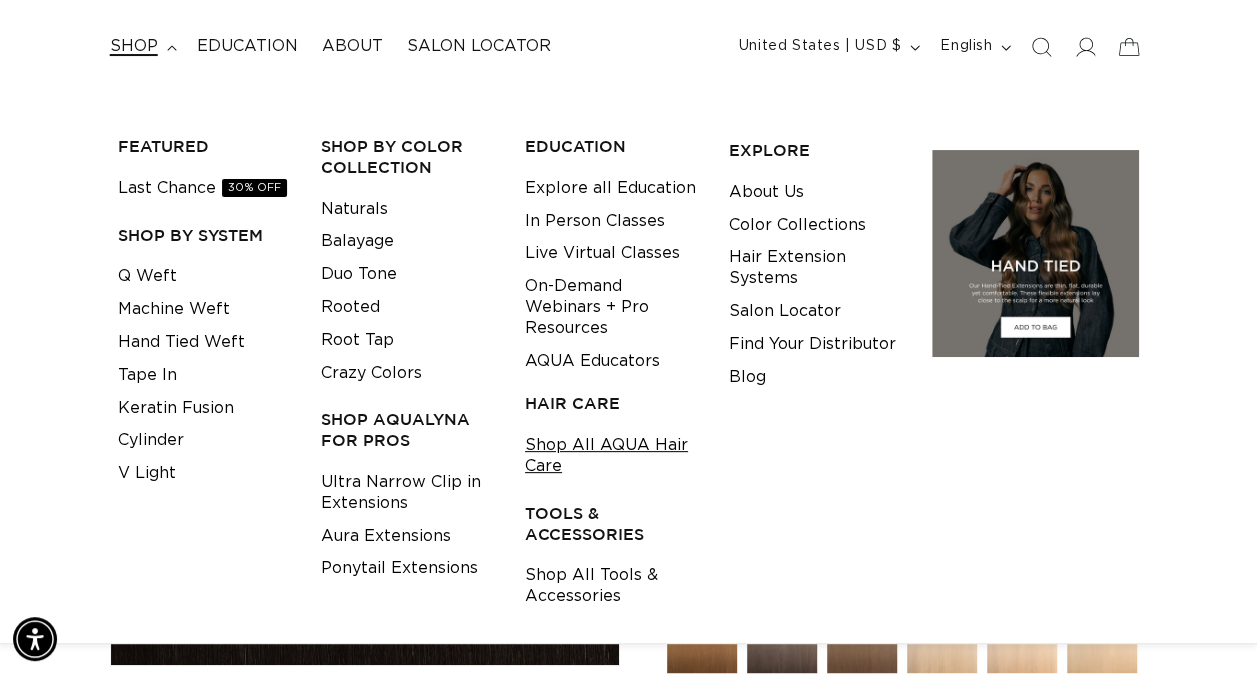 click on "Shop All AQUA Hair Care" at bounding box center [611, 456] 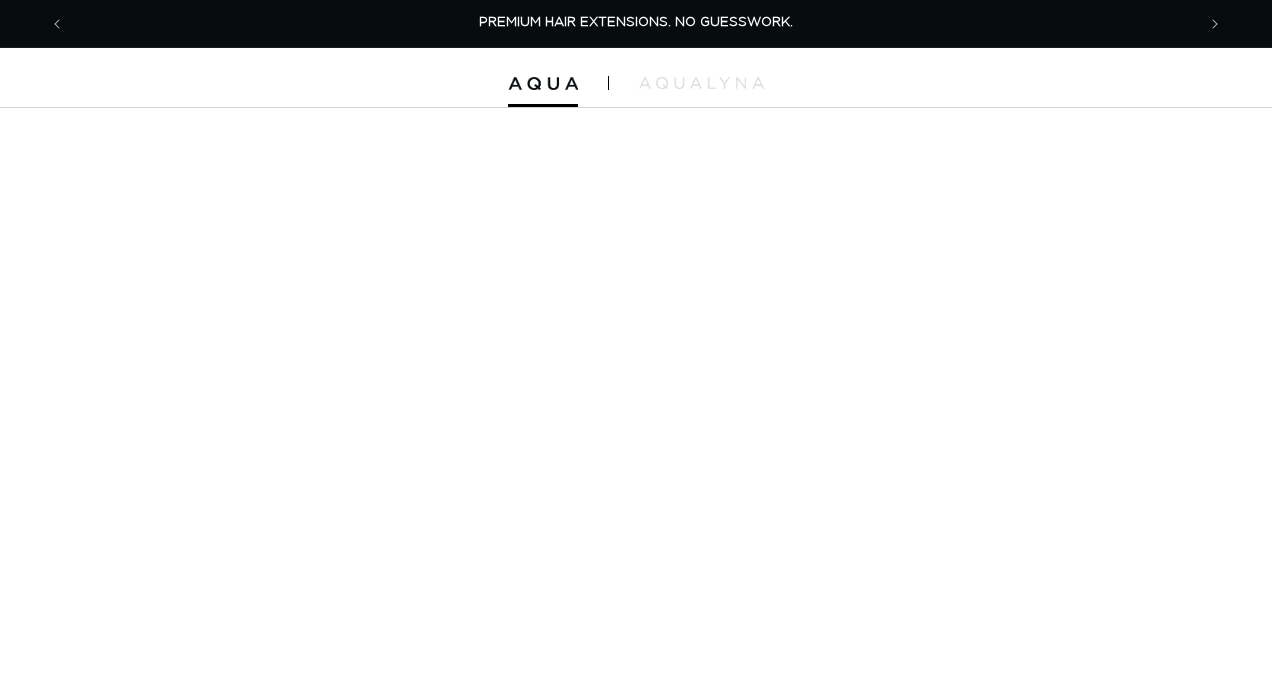 scroll, scrollTop: 0, scrollLeft: 0, axis: both 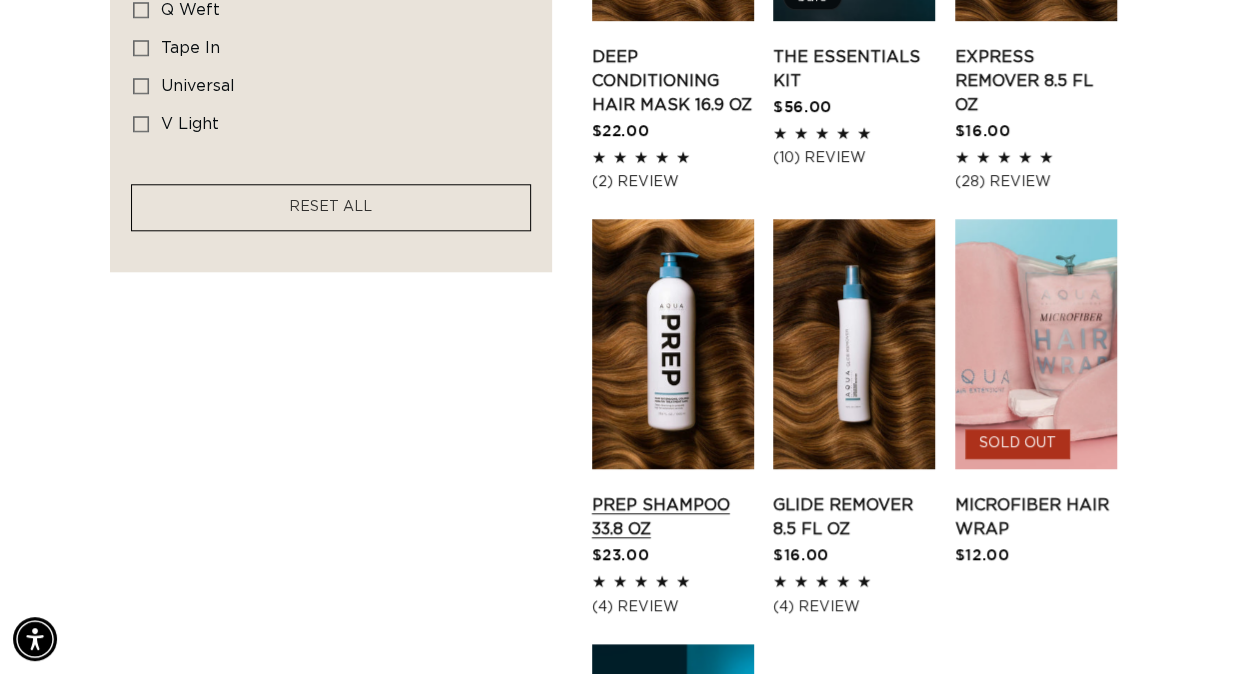 click on "Prep Shampoo 33.8 oz" at bounding box center (673, 517) 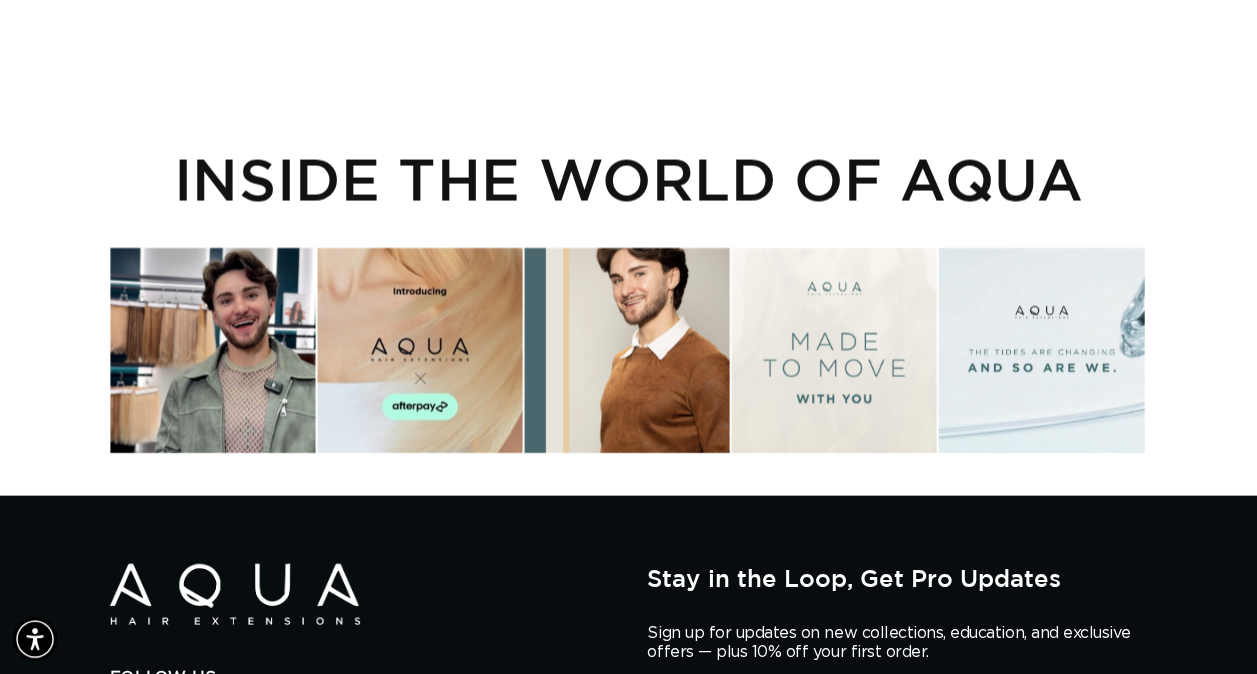 scroll, scrollTop: 2028, scrollLeft: 0, axis: vertical 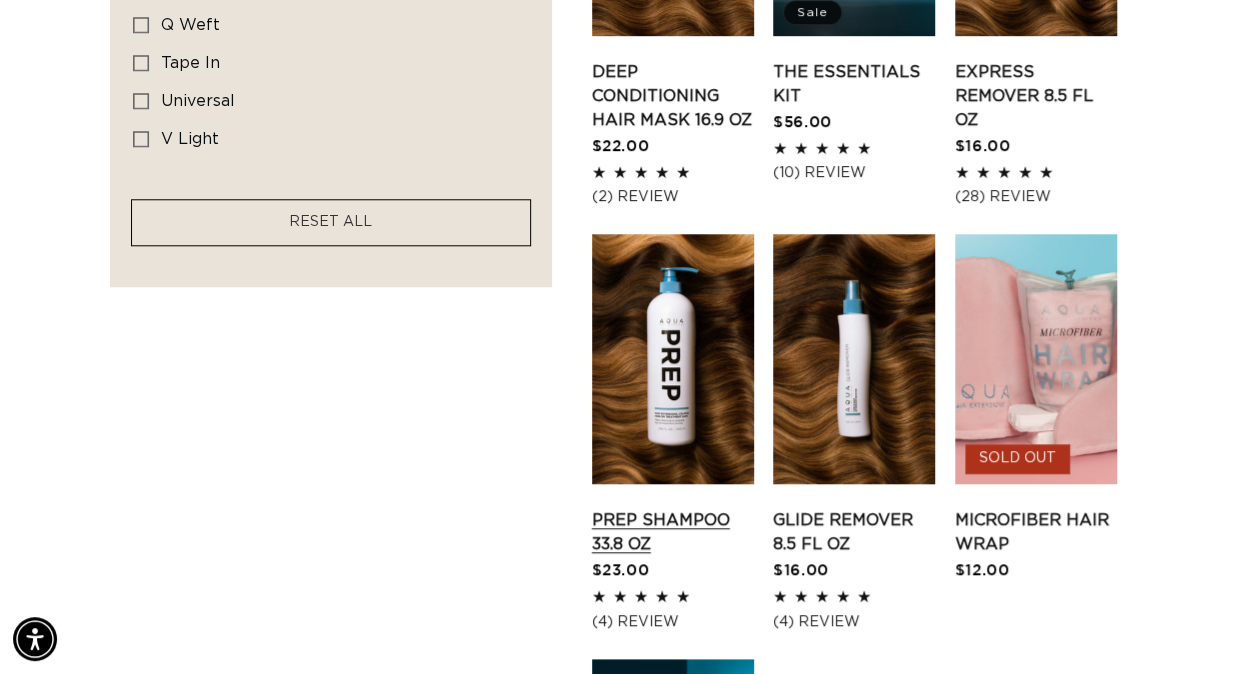 click on "Prep Shampoo 33.8 oz" at bounding box center (673, 532) 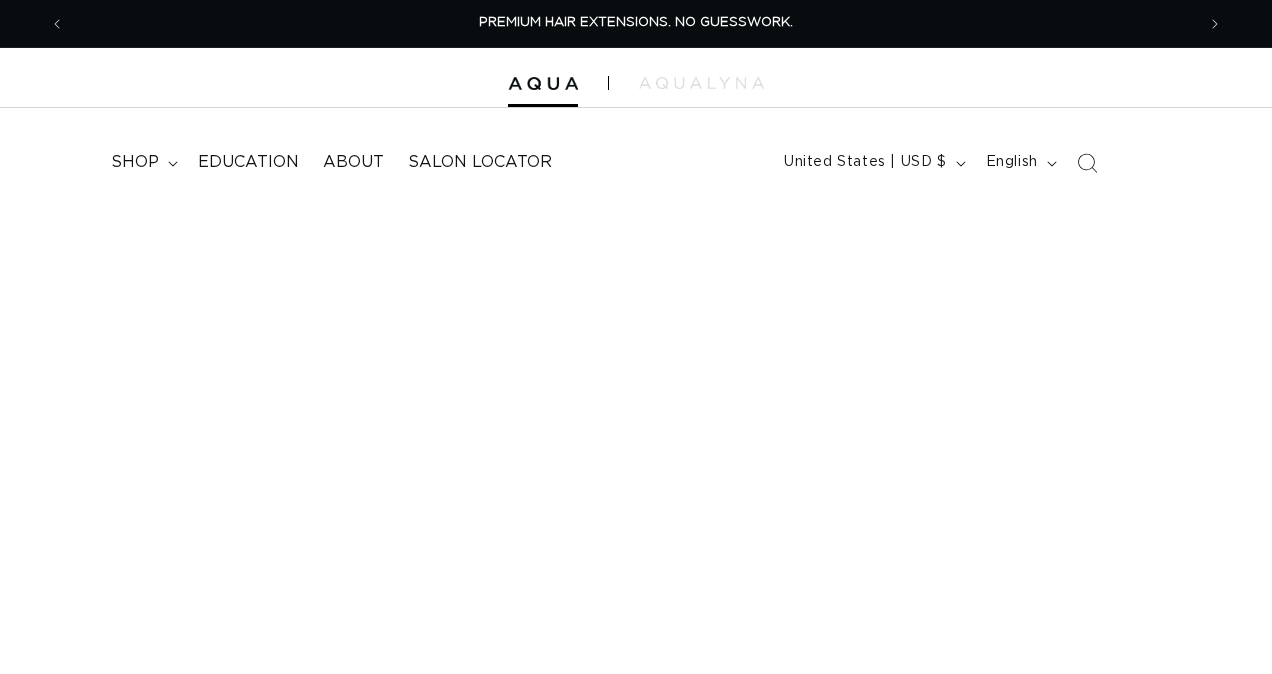scroll, scrollTop: 0, scrollLeft: 0, axis: both 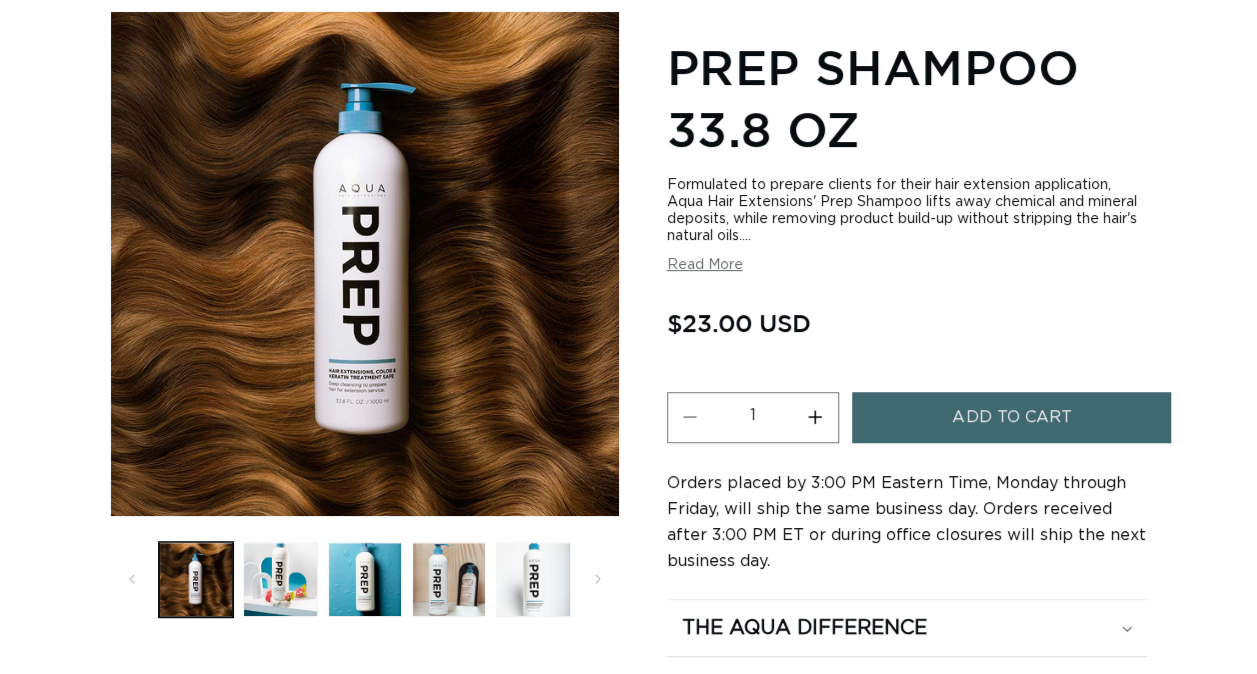 click on "Add to cart" at bounding box center [1011, 417] 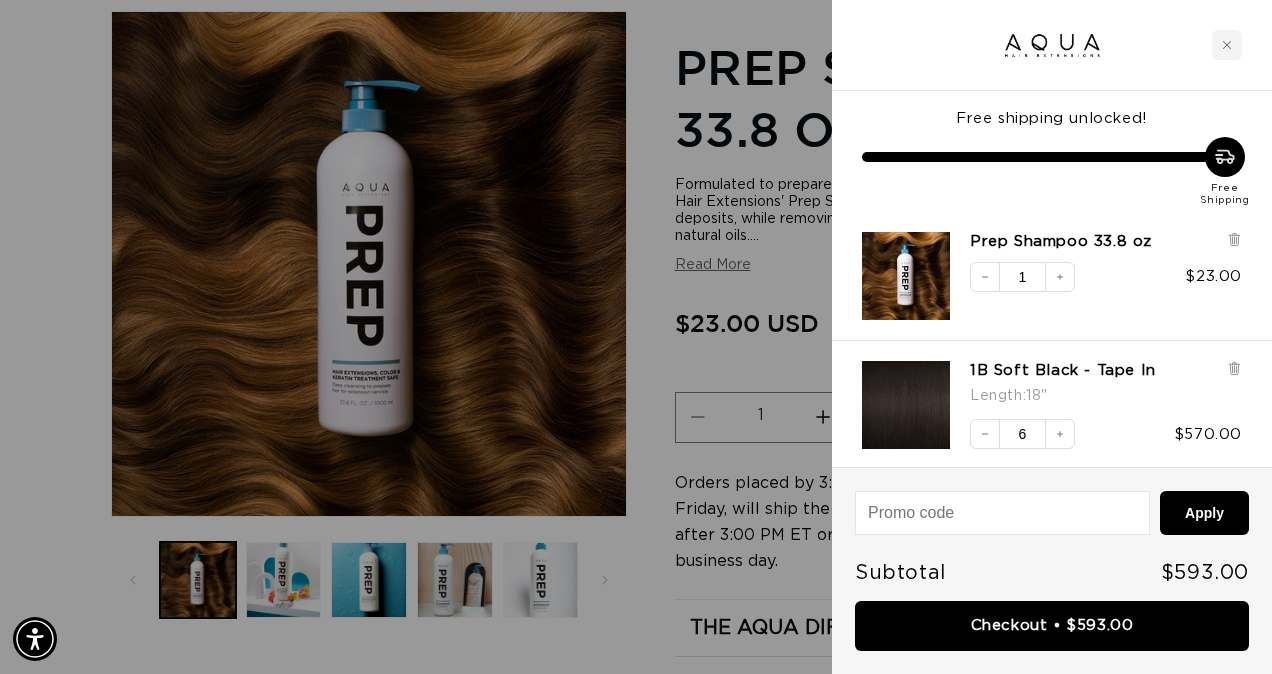 scroll, scrollTop: 0, scrollLeft: 1130, axis: horizontal 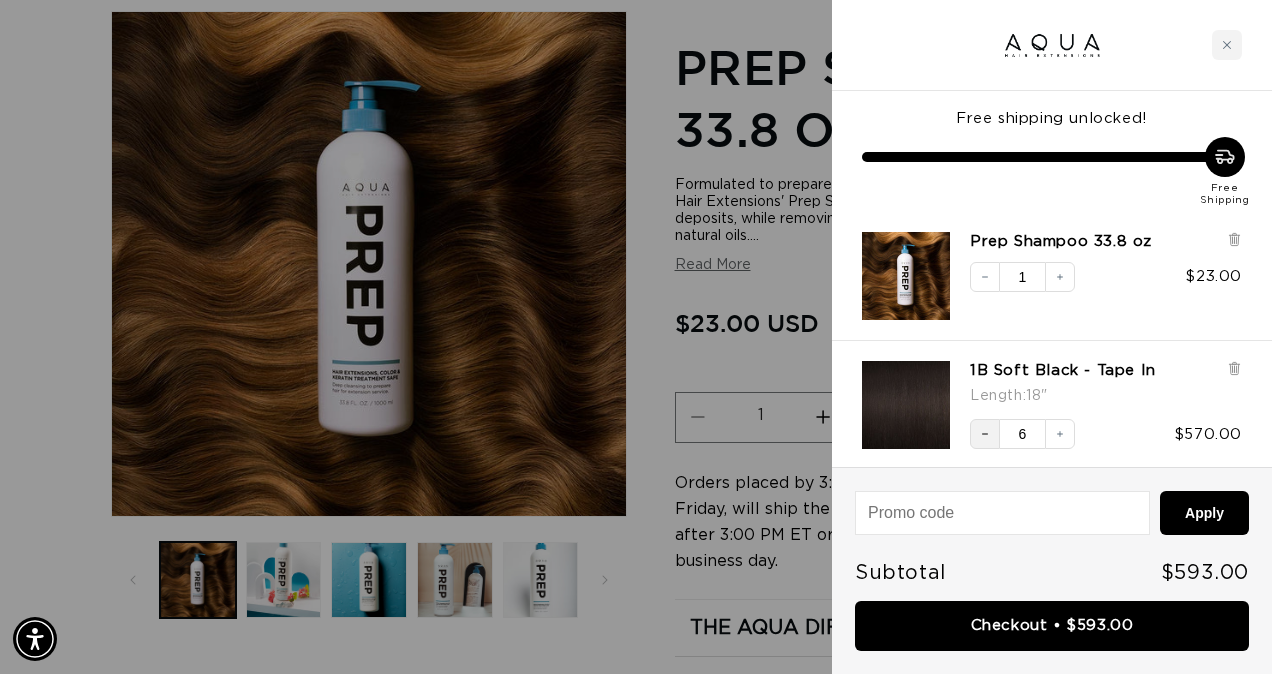 click on "Decrease quantity" at bounding box center [985, 434] 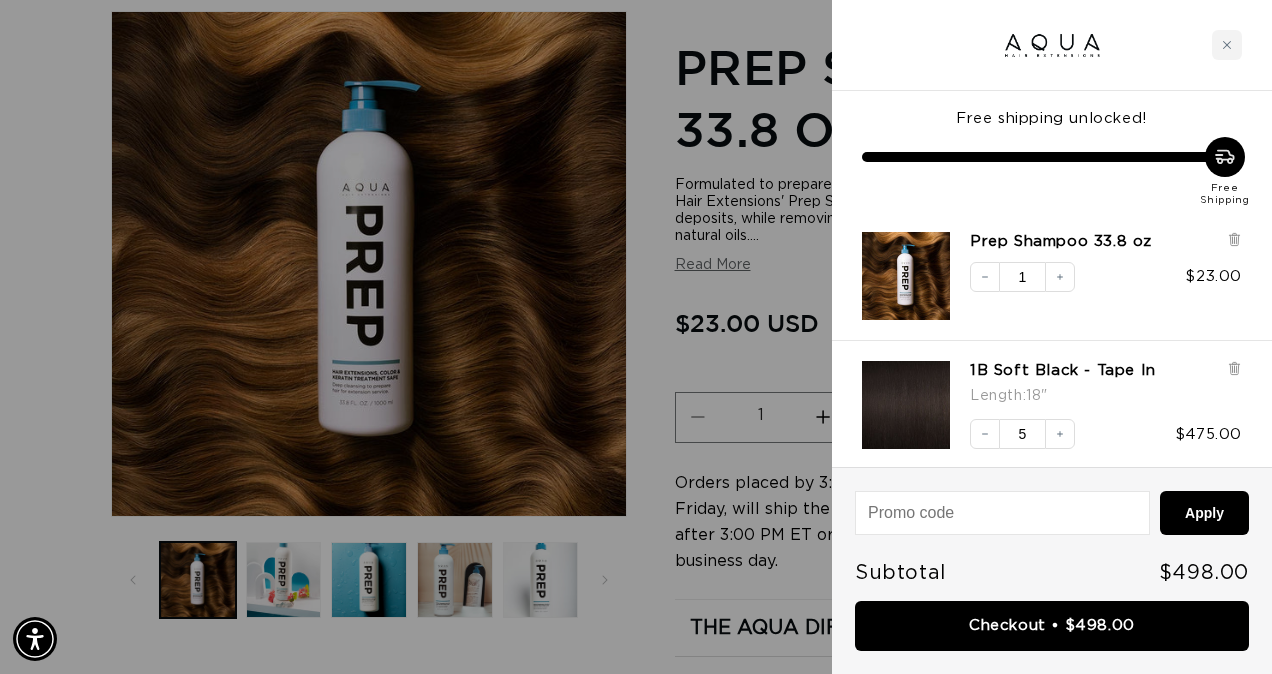 scroll, scrollTop: 0, scrollLeft: 0, axis: both 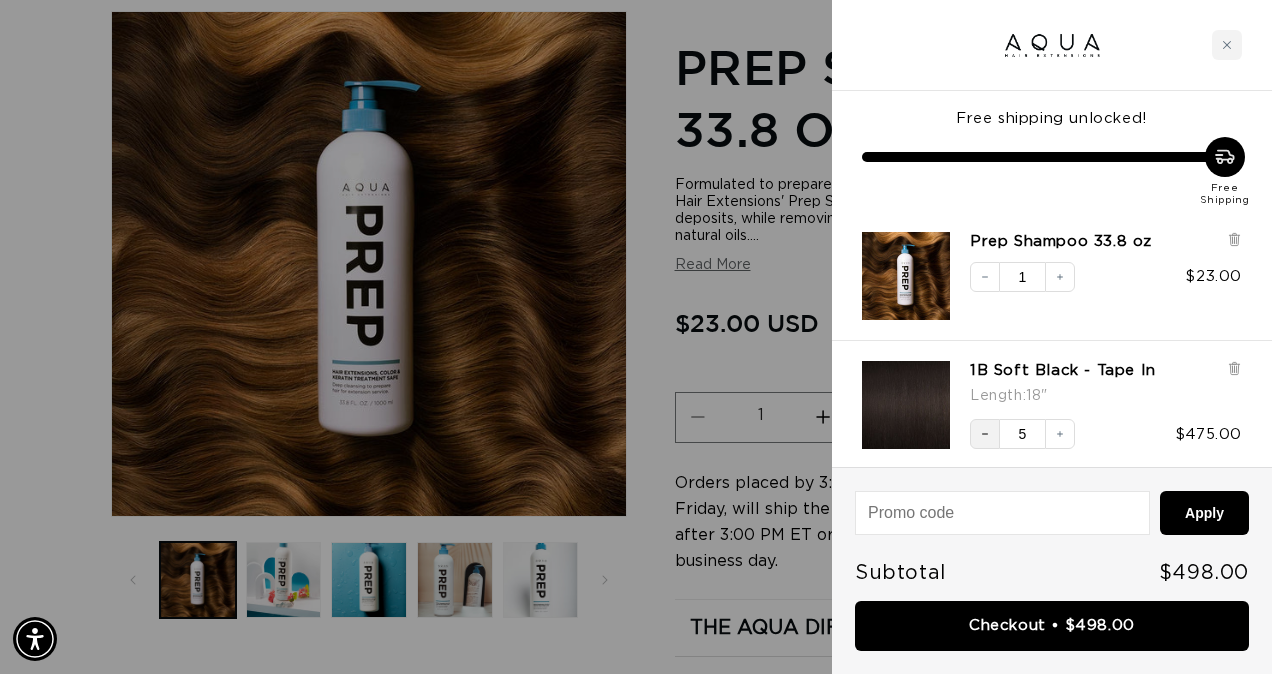 click 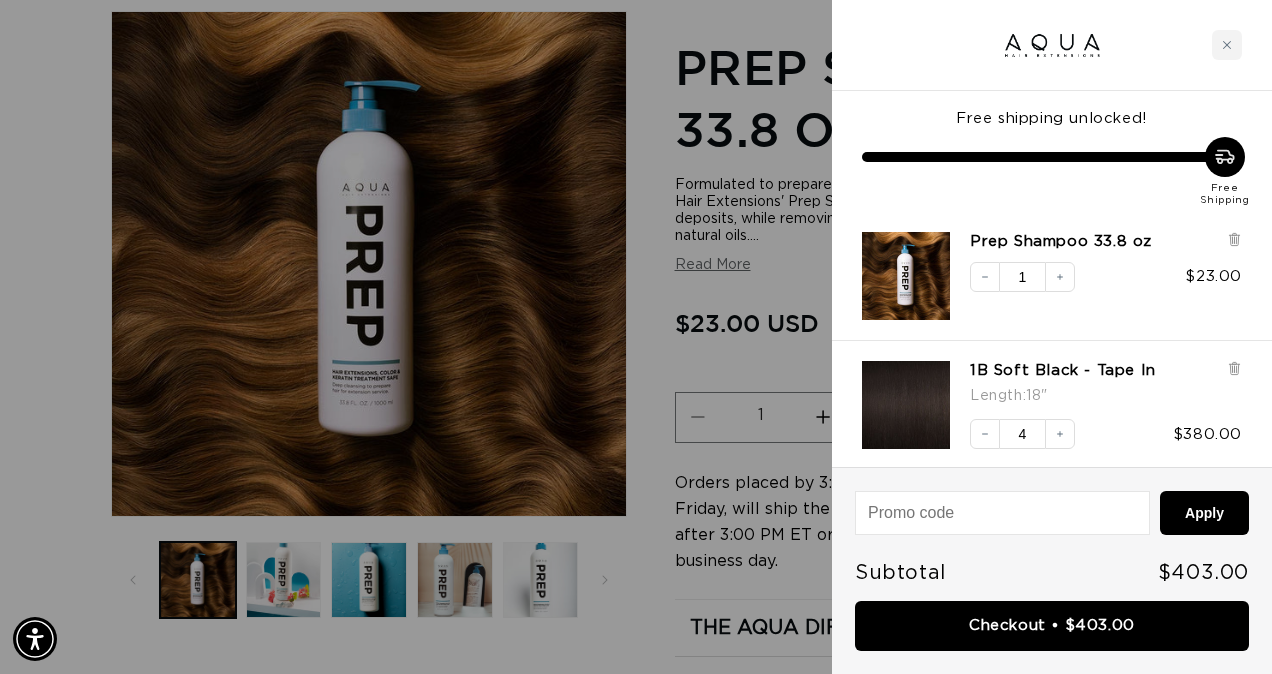 scroll, scrollTop: 0, scrollLeft: 1130, axis: horizontal 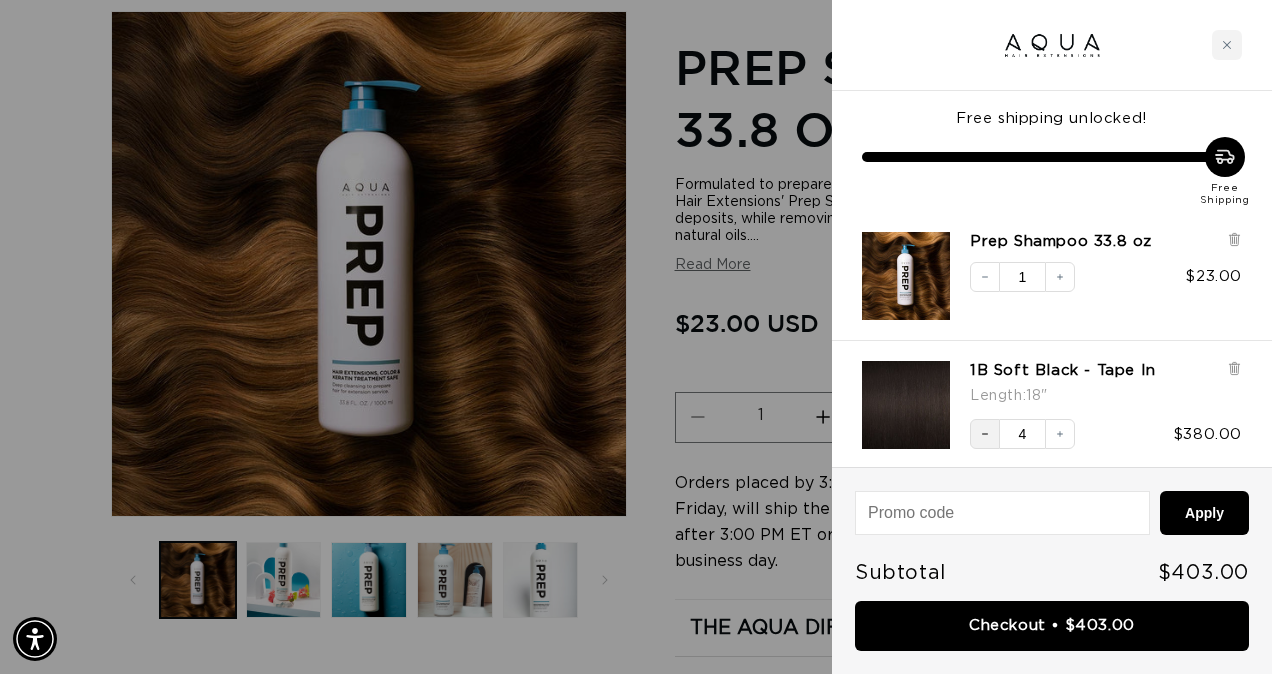click on "Decrease quantity" at bounding box center (985, 434) 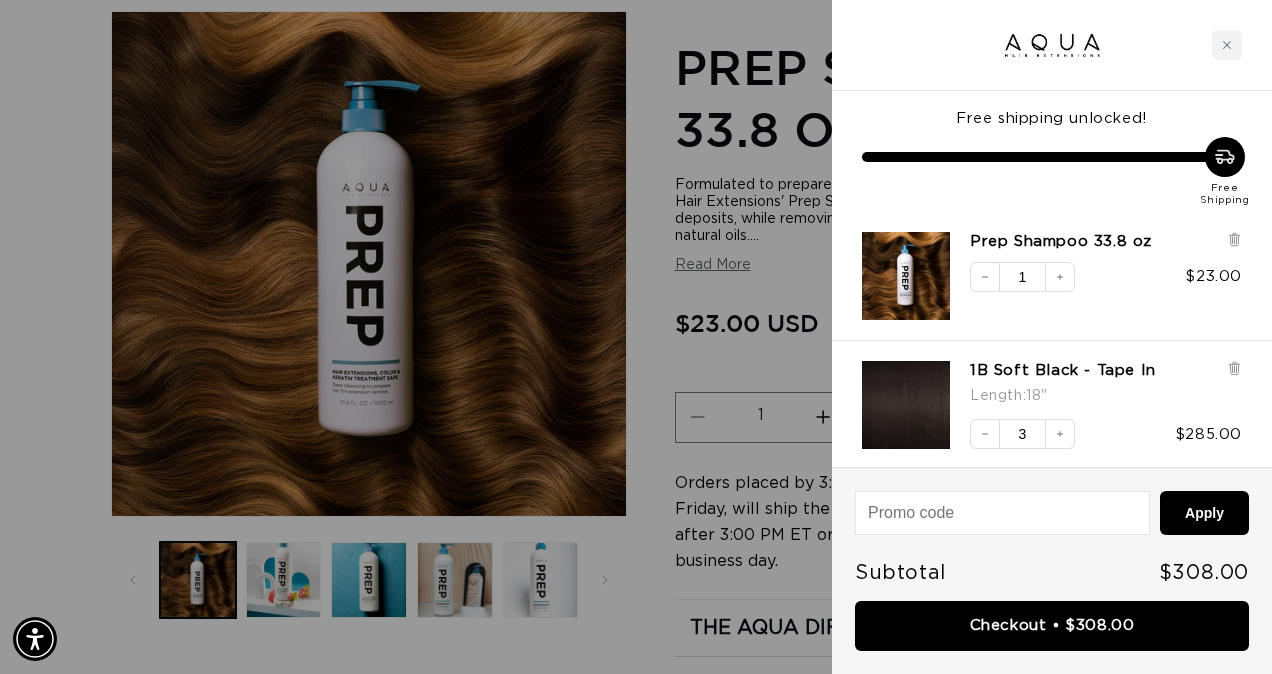 scroll, scrollTop: 0, scrollLeft: 2260, axis: horizontal 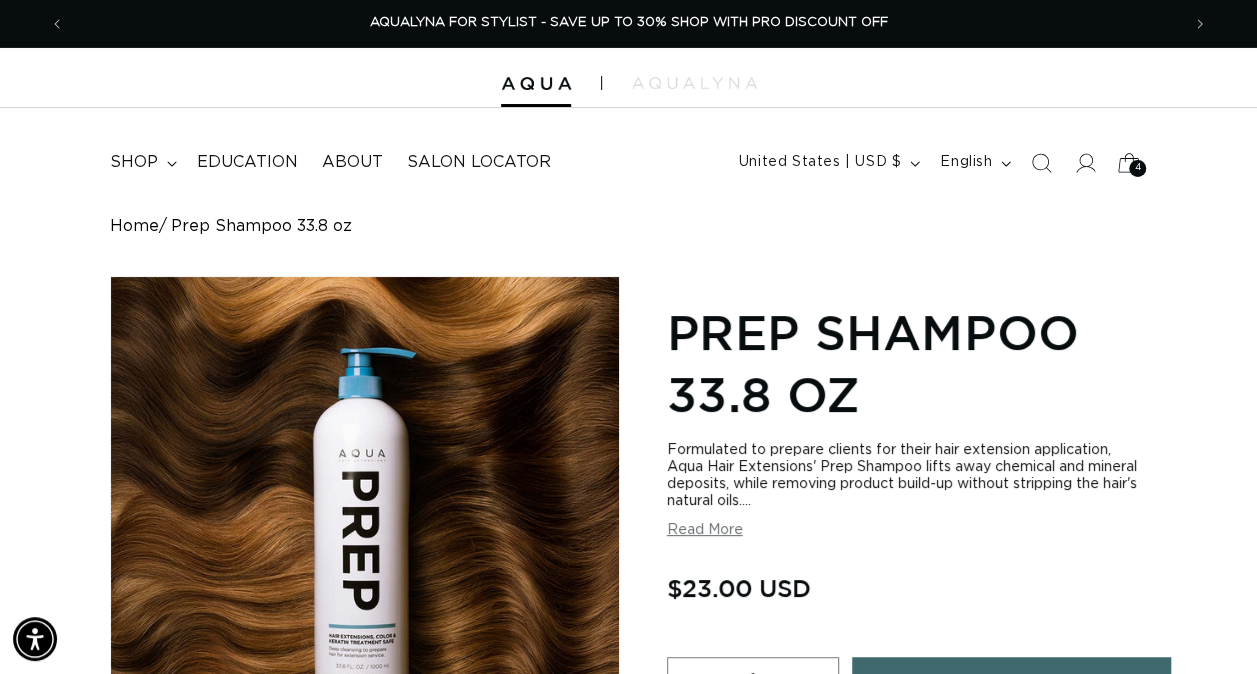 click on "4" at bounding box center [1138, 168] 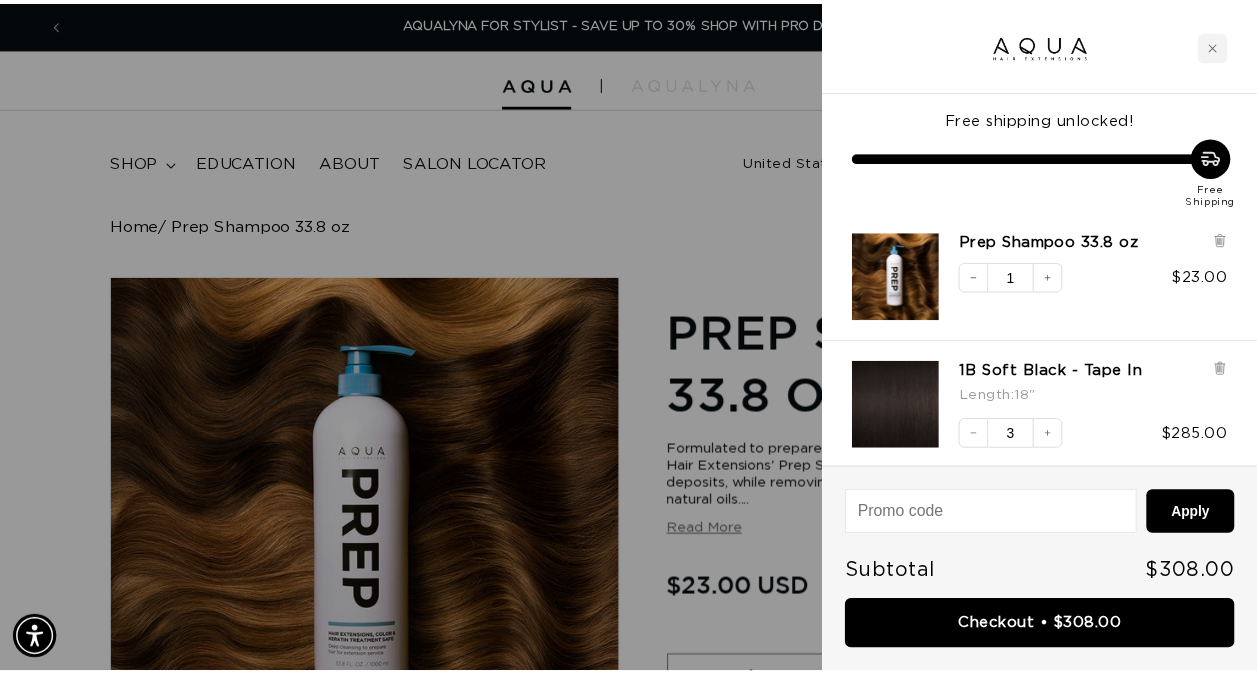 scroll, scrollTop: 0, scrollLeft: 2260, axis: horizontal 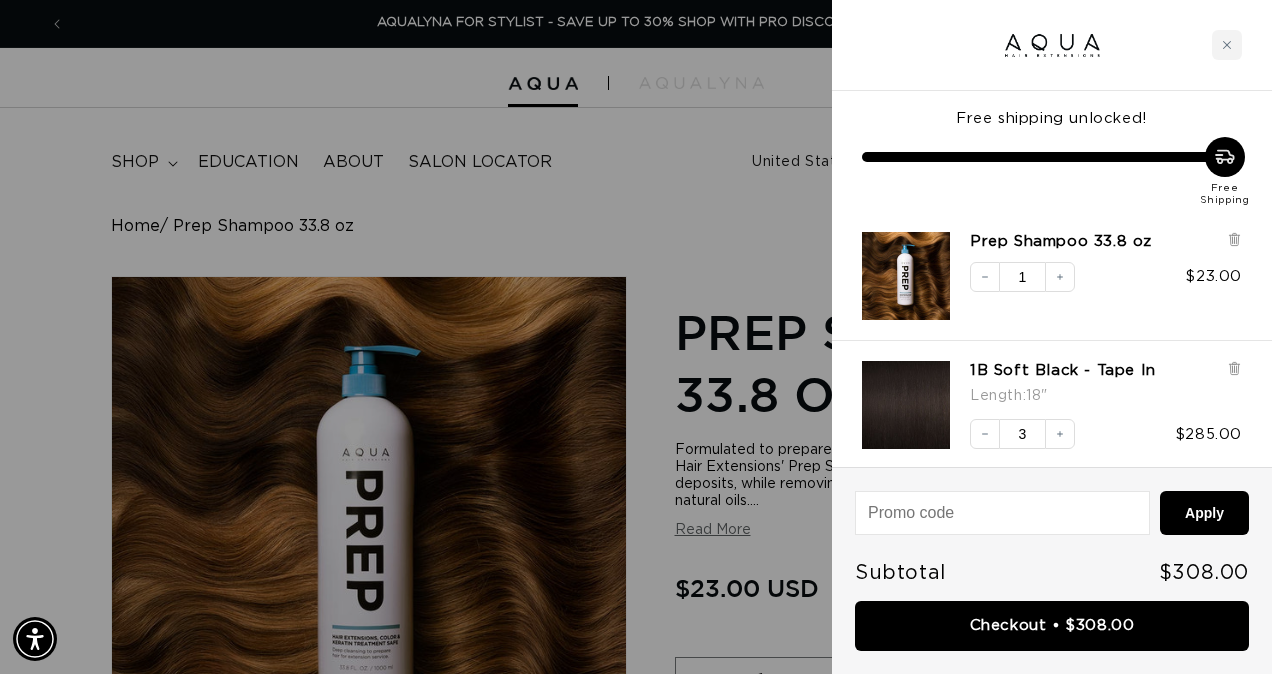 click at bounding box center [636, 337] 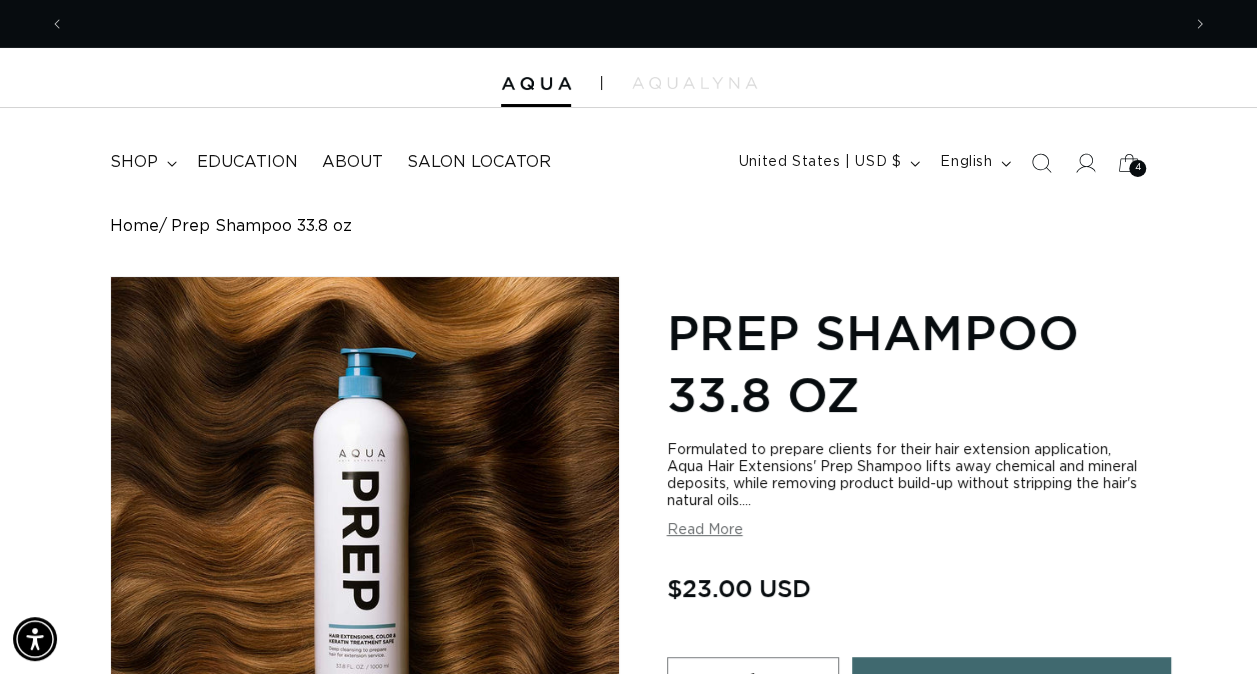 scroll, scrollTop: 0, scrollLeft: 0, axis: both 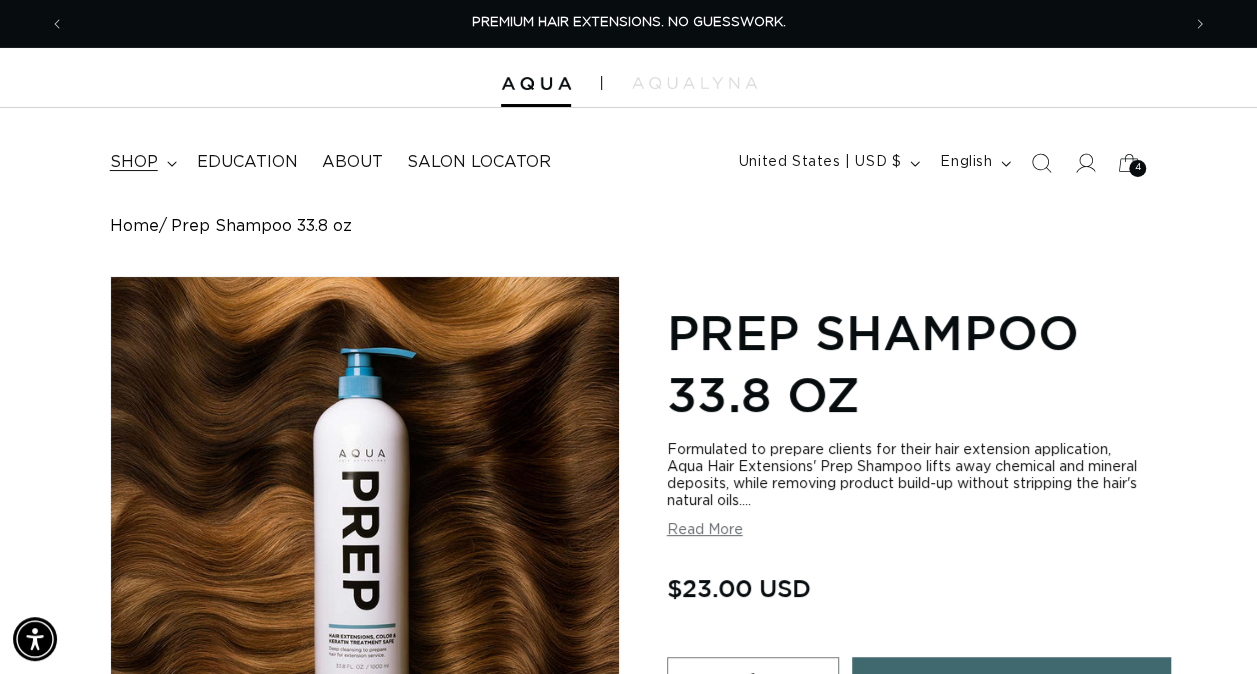 click on "shop" at bounding box center (134, 162) 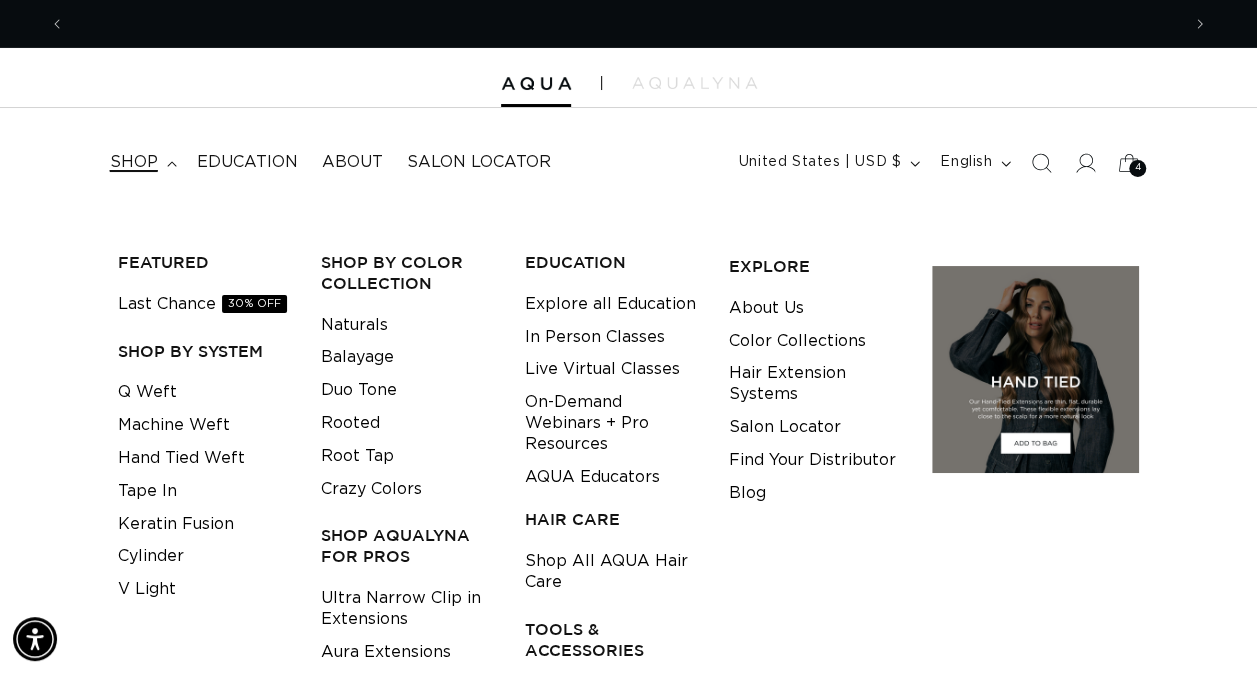 scroll, scrollTop: 0, scrollLeft: 1114, axis: horizontal 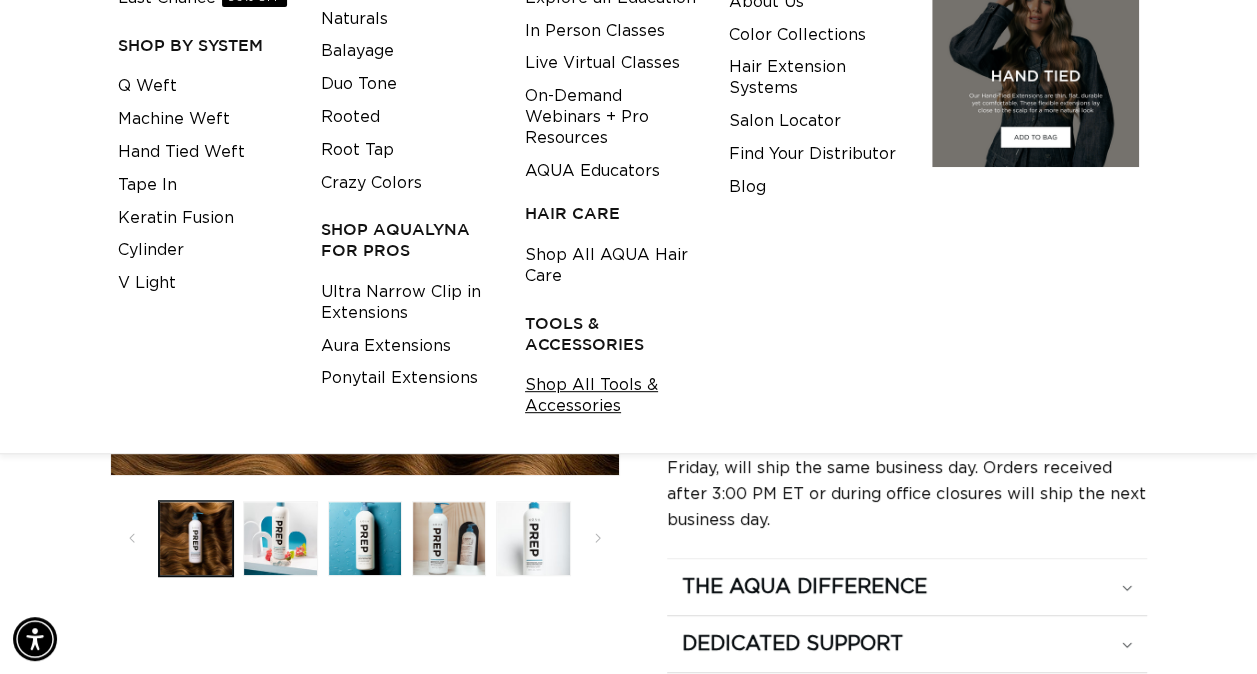 click on "Shop All Tools & Accessories" at bounding box center (611, 396) 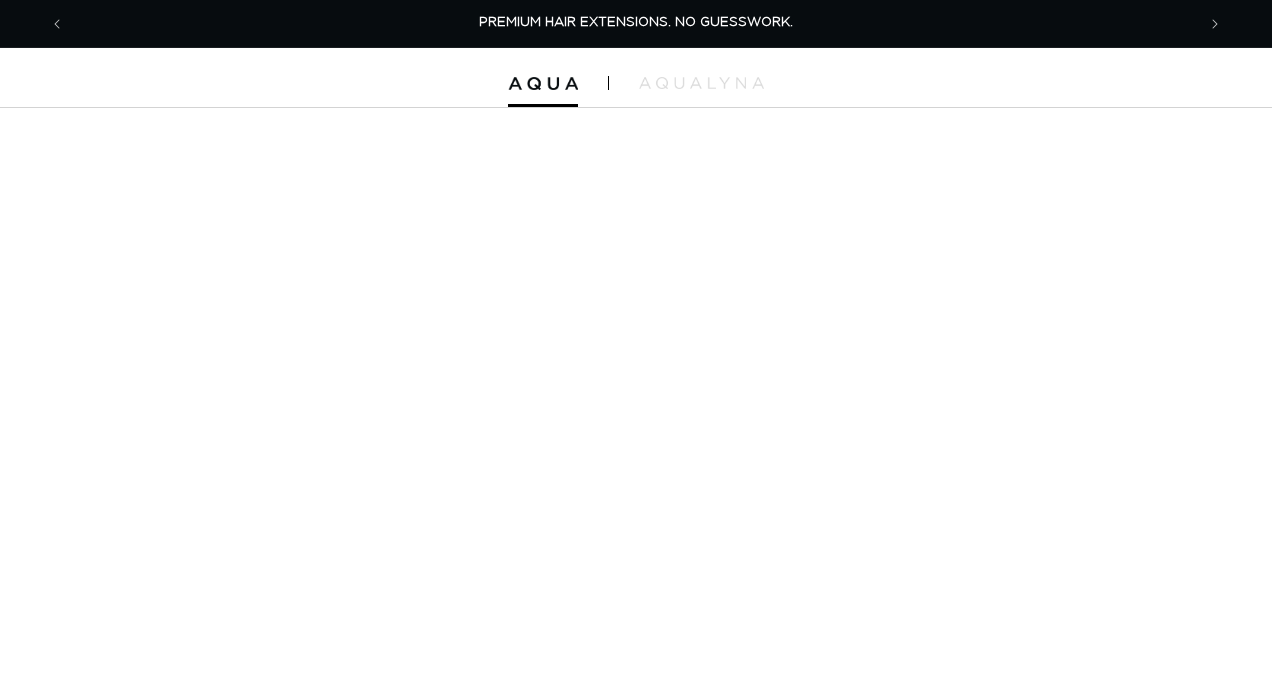 scroll, scrollTop: 0, scrollLeft: 0, axis: both 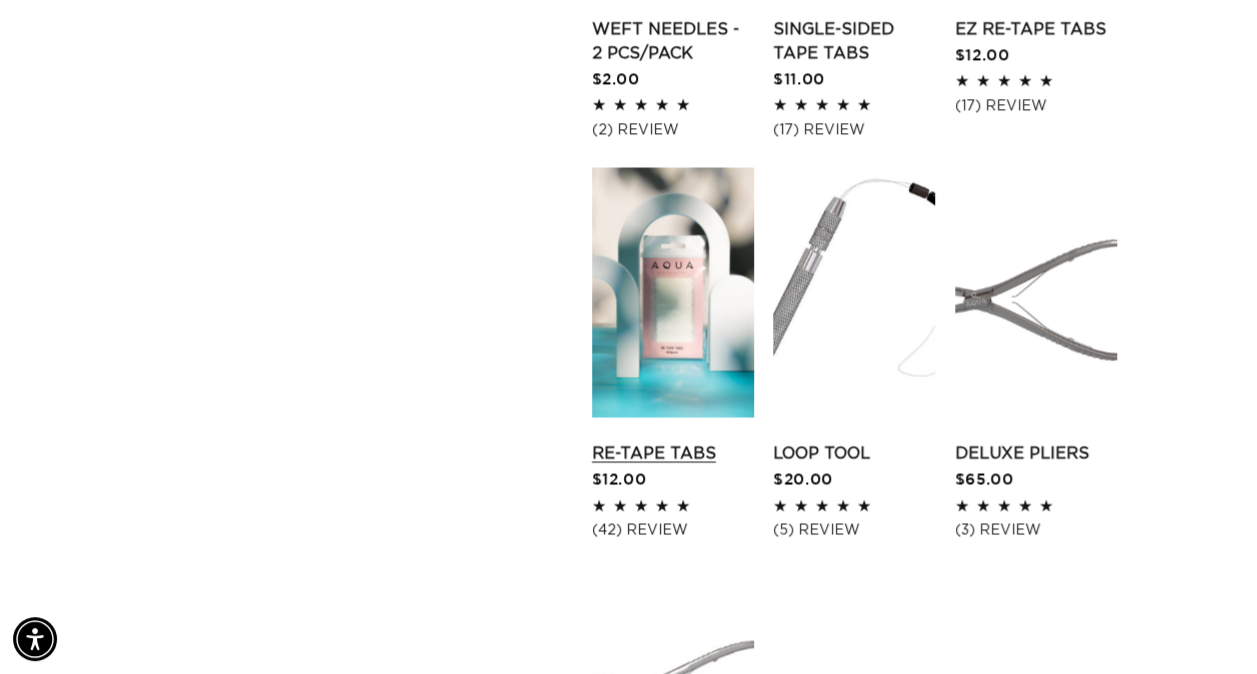 click on "Re-Tape Tabs" at bounding box center [673, 453] 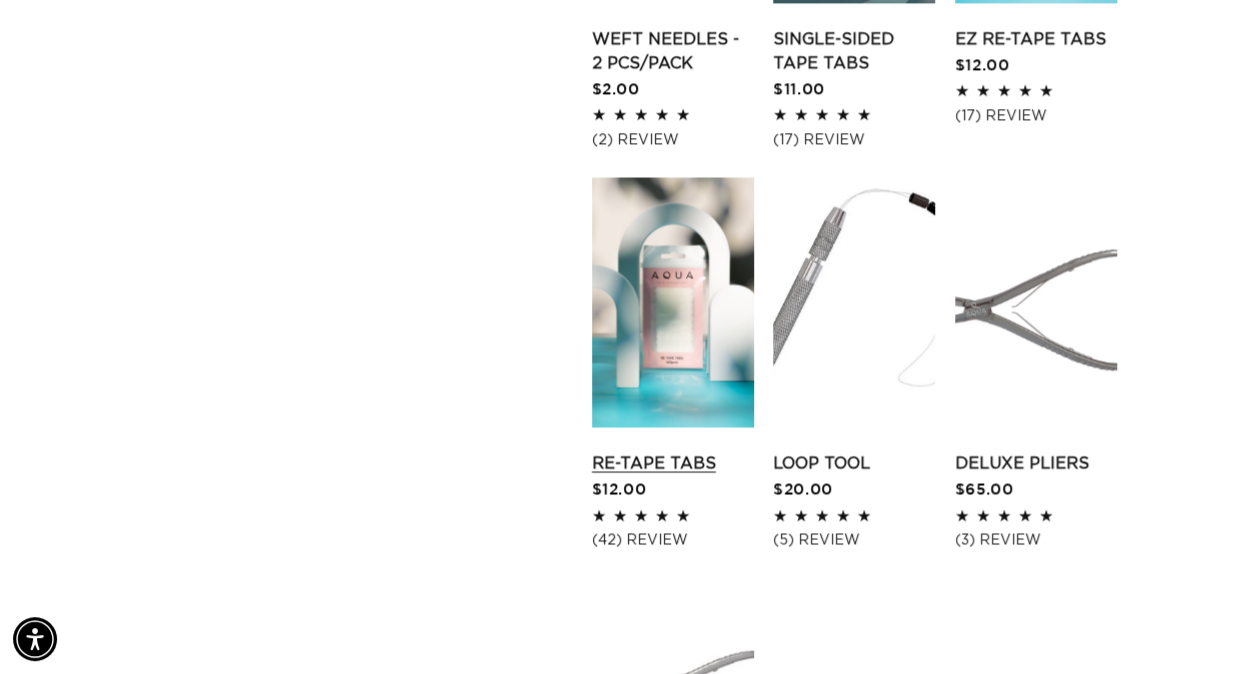 click on "Re-Tape Tabs" at bounding box center (673, 463) 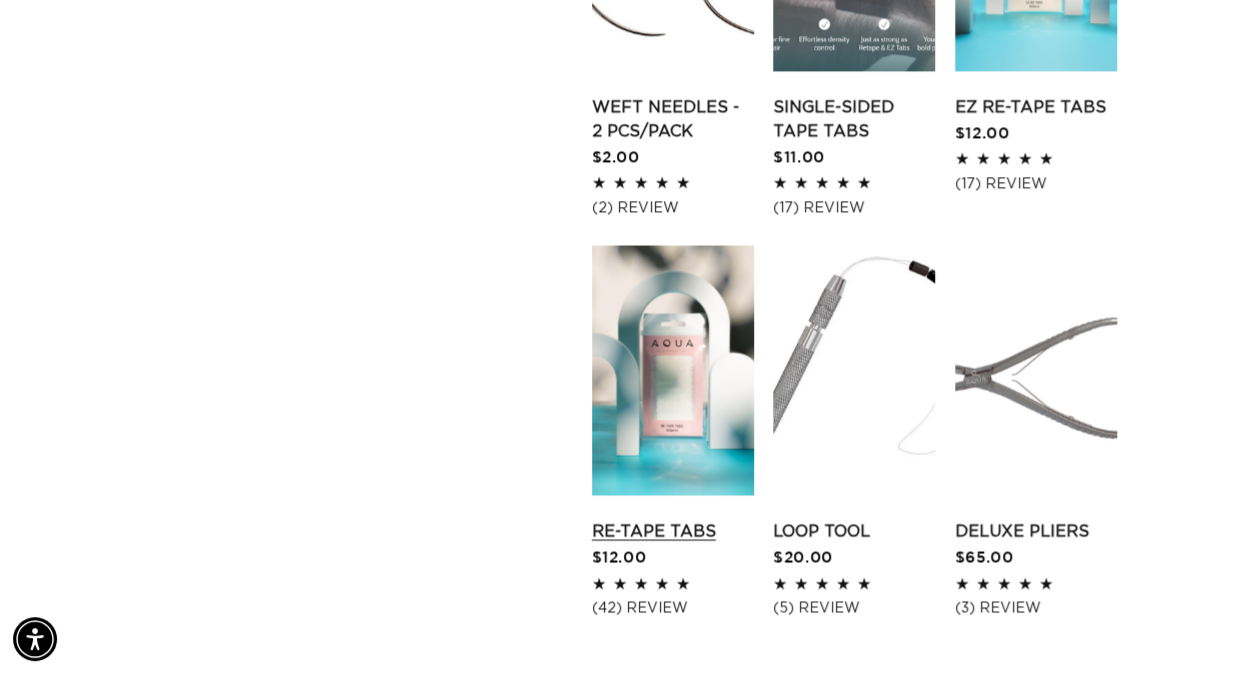 scroll, scrollTop: 0, scrollLeft: 0, axis: both 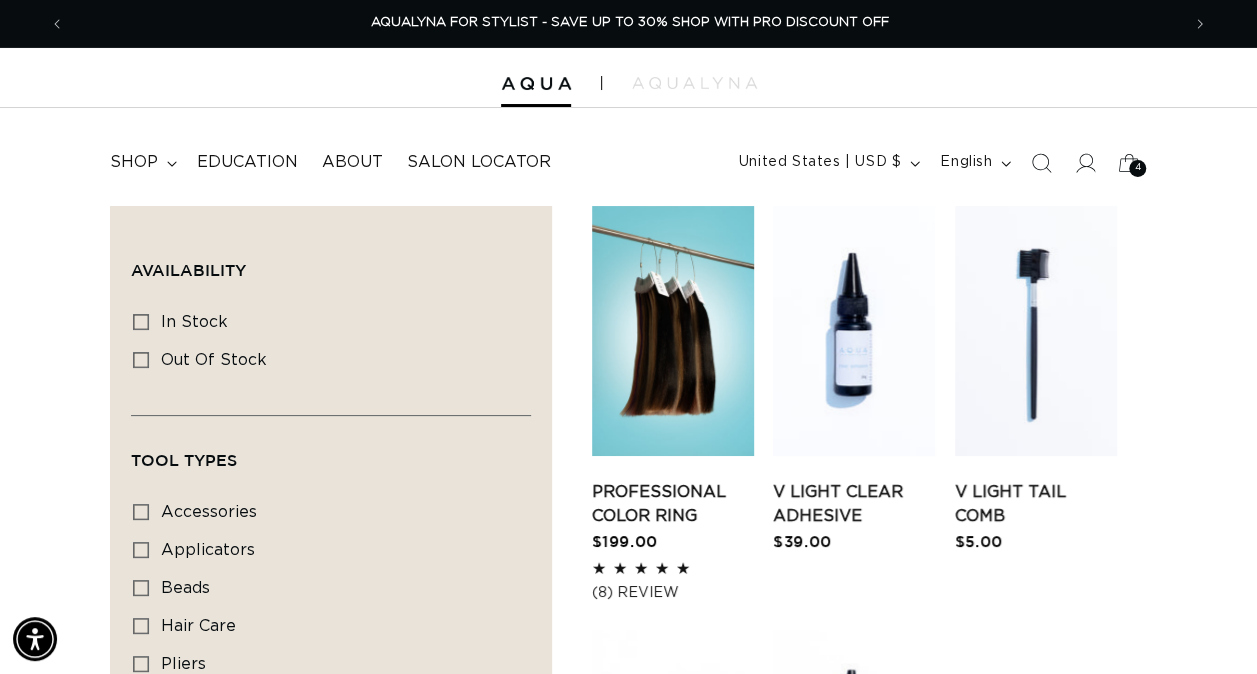 click on "Filter:
Availability
(0)
Availability
In stock
In stock (38 products)
Out of stock
Out of stock (2 products)" at bounding box center (628, 1479) 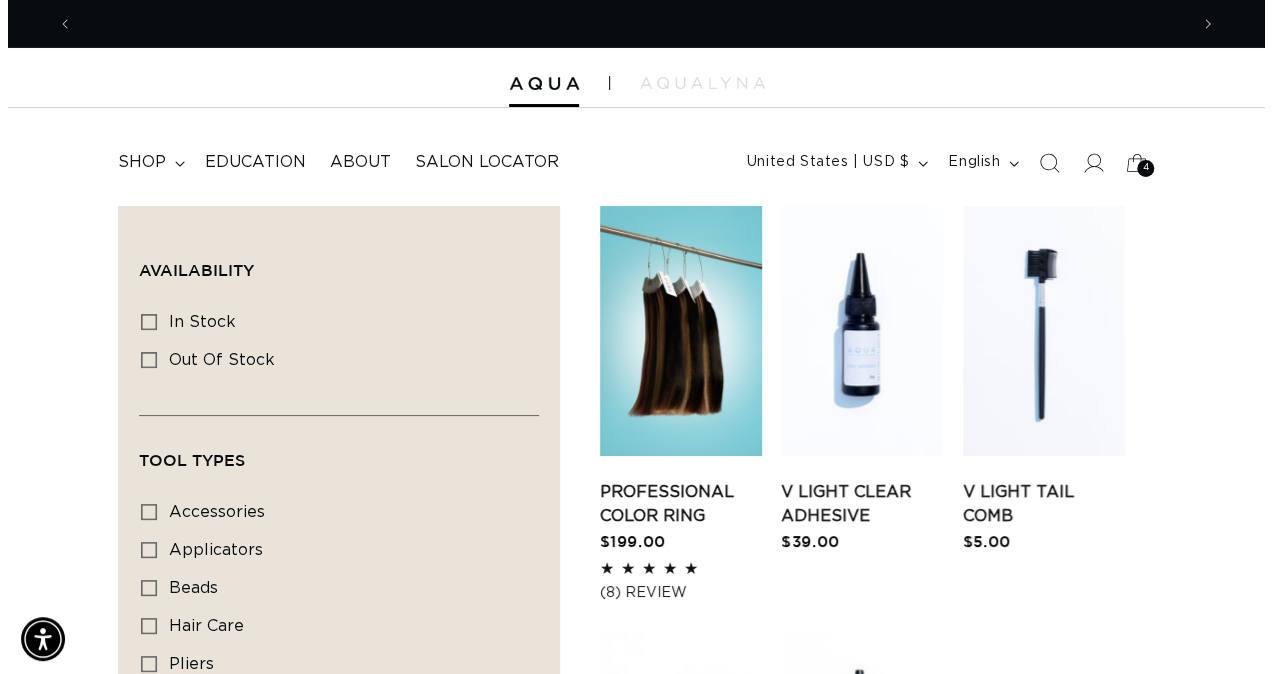 scroll, scrollTop: 0, scrollLeft: 0, axis: both 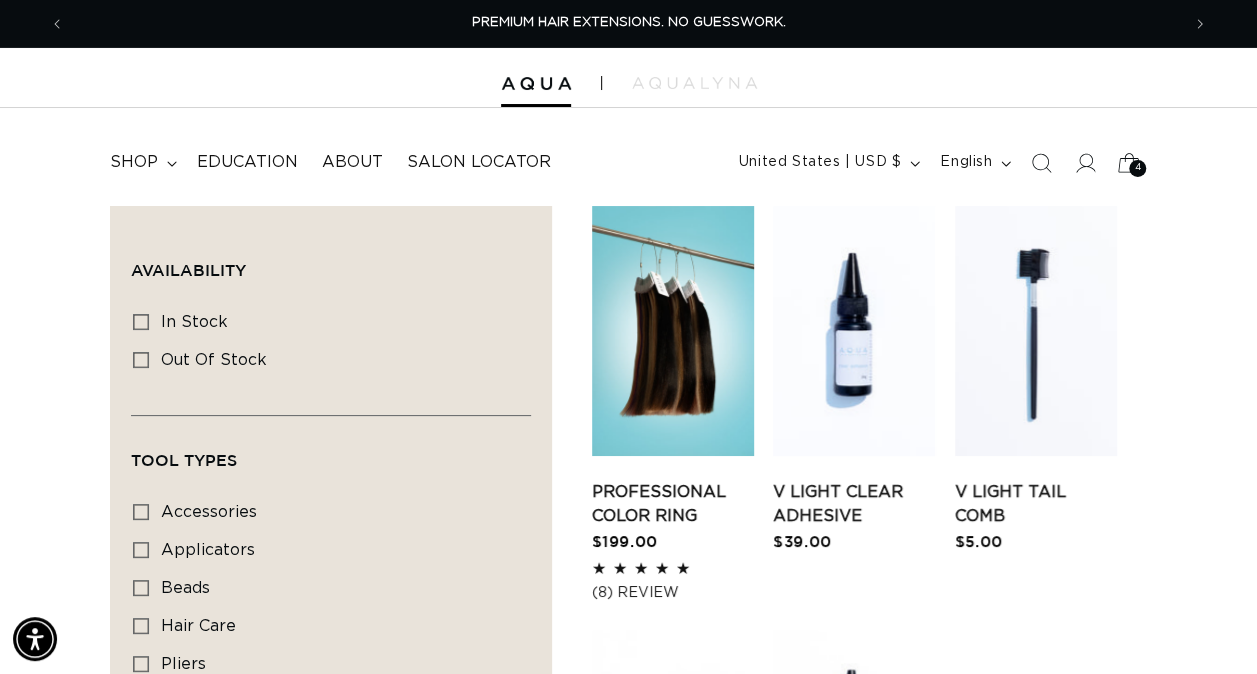 click 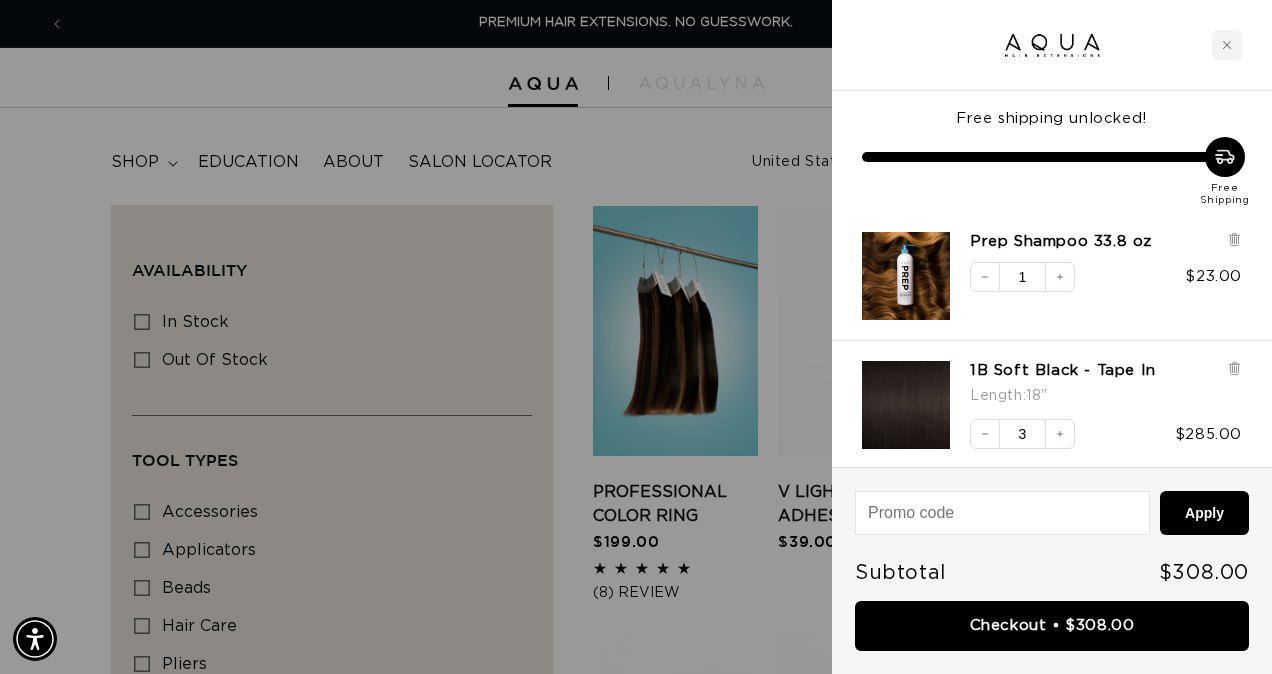 scroll, scrollTop: 2, scrollLeft: 0, axis: vertical 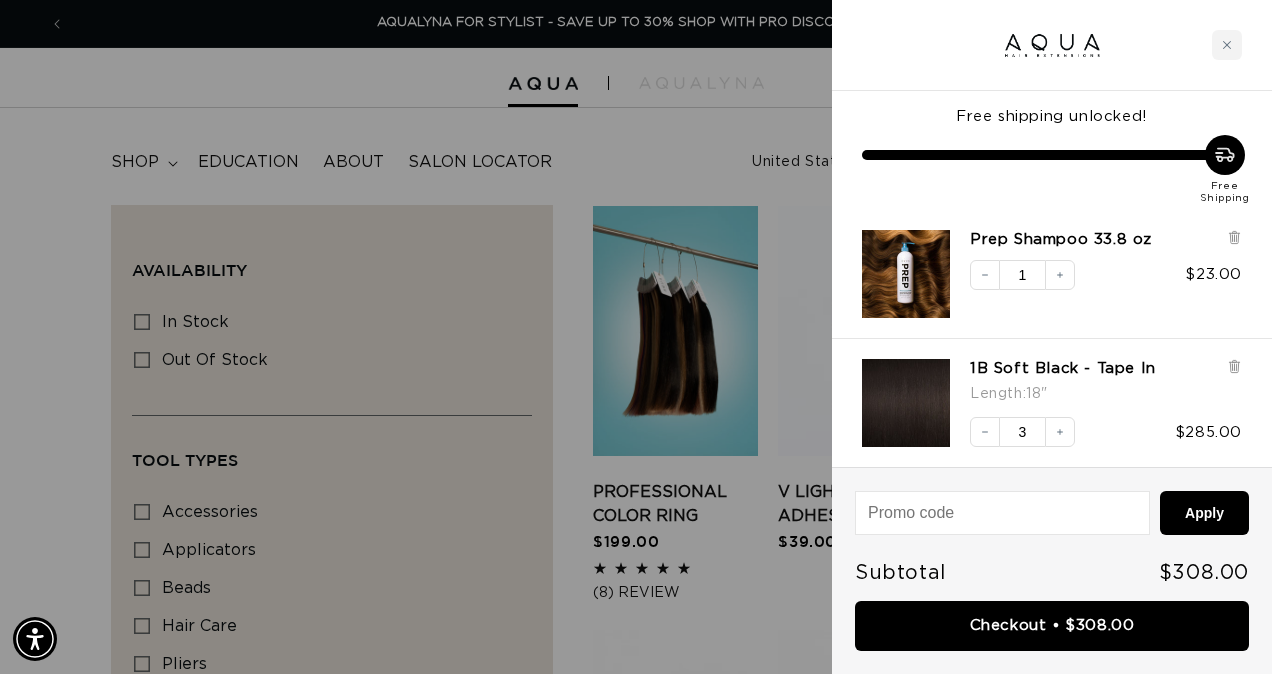 click at bounding box center [636, 337] 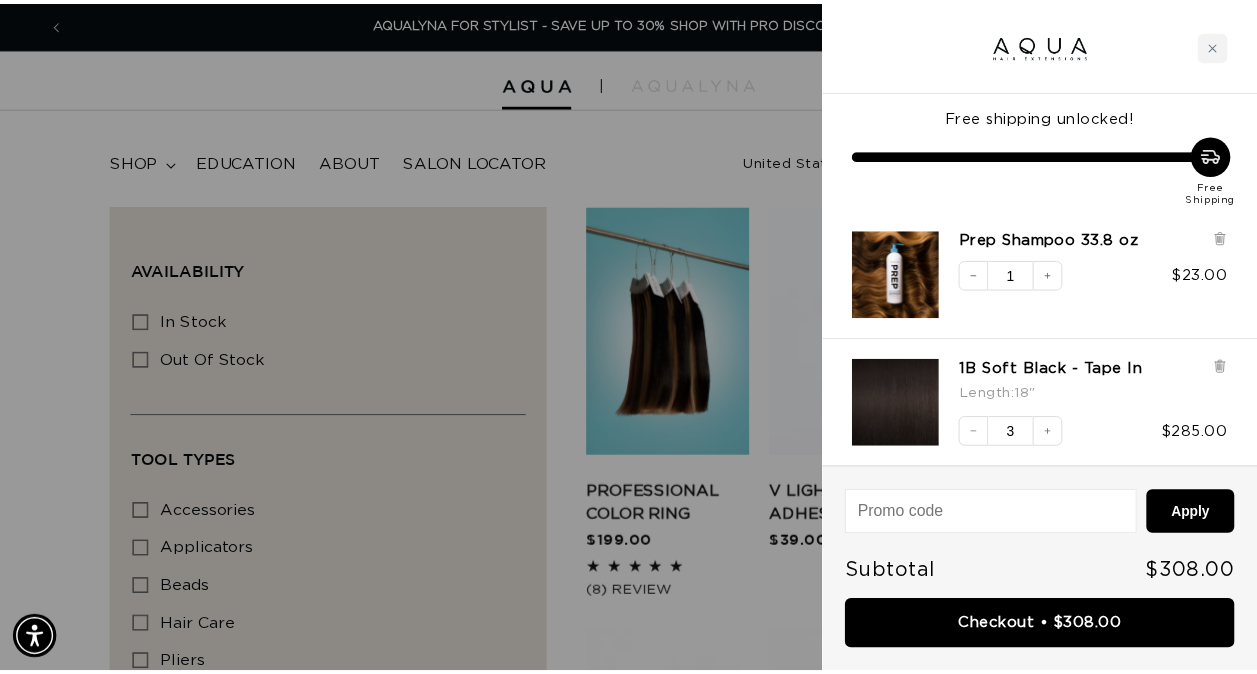 scroll, scrollTop: 0, scrollLeft: 2229, axis: horizontal 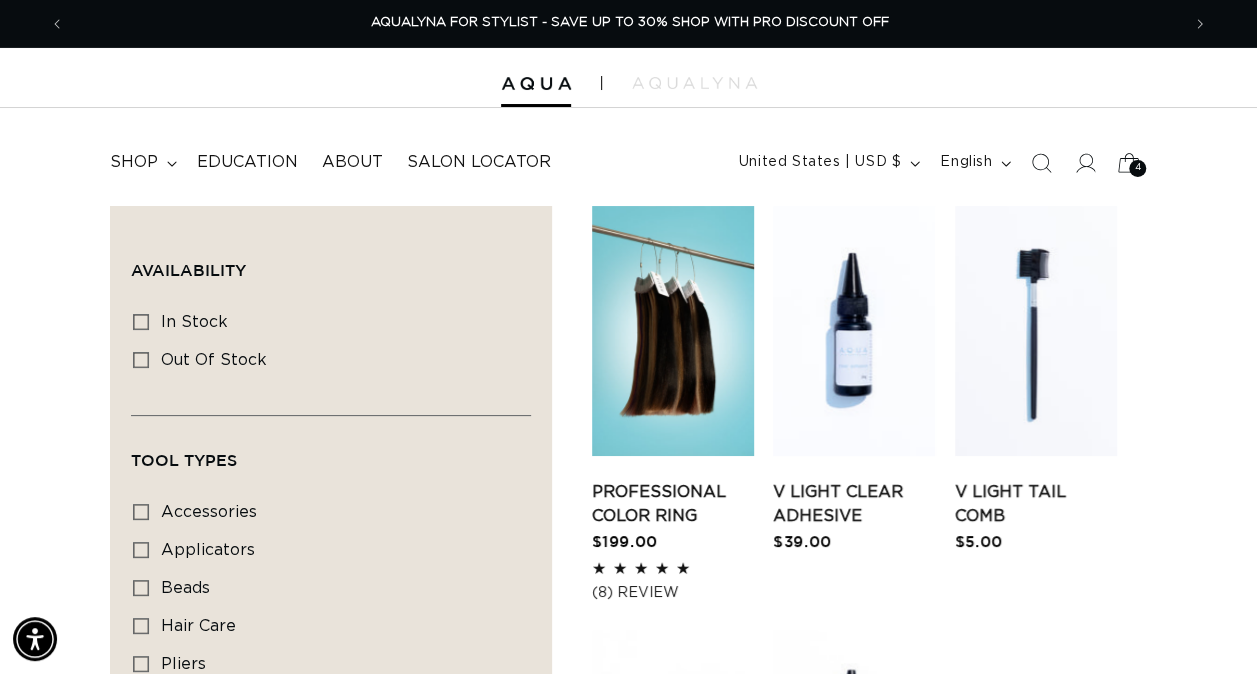 click on "4 4" at bounding box center [1137, 168] 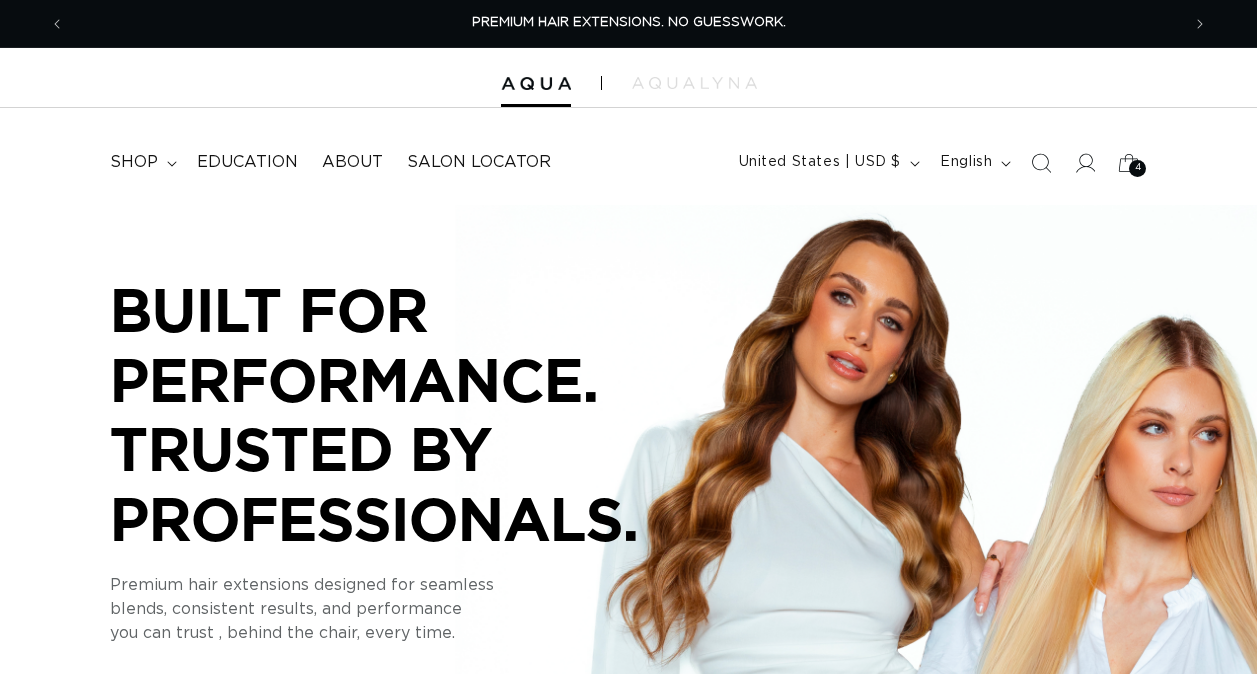 scroll, scrollTop: 0, scrollLeft: 0, axis: both 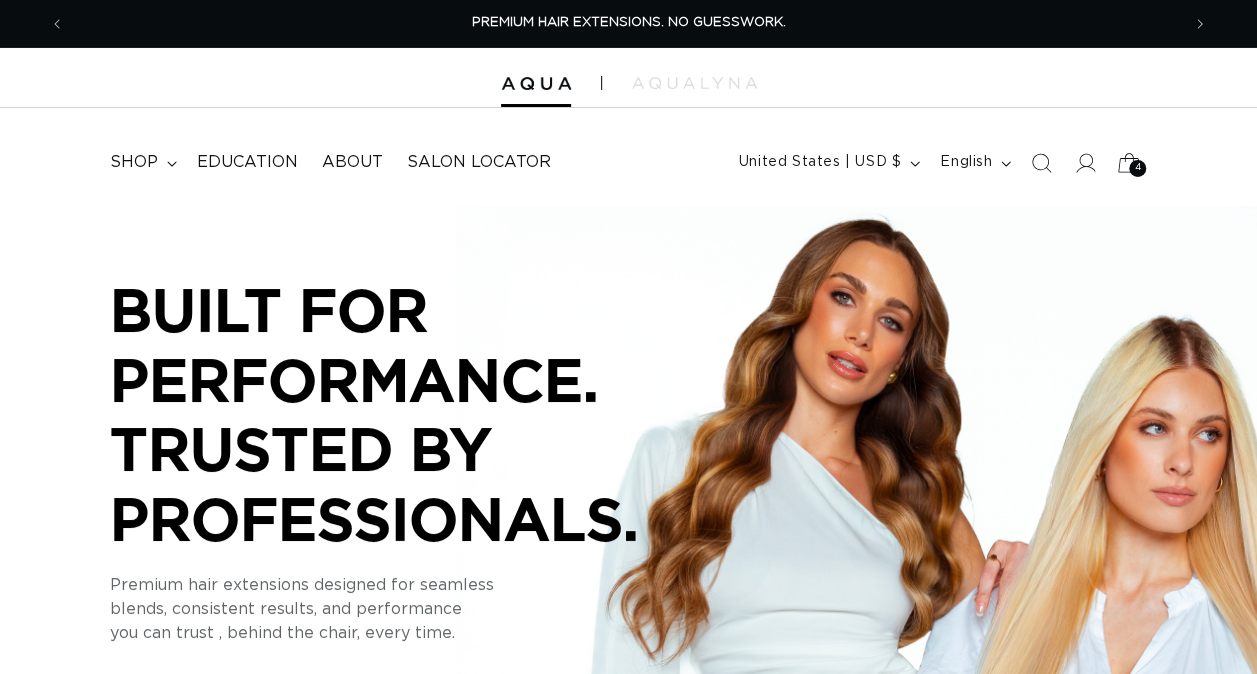click 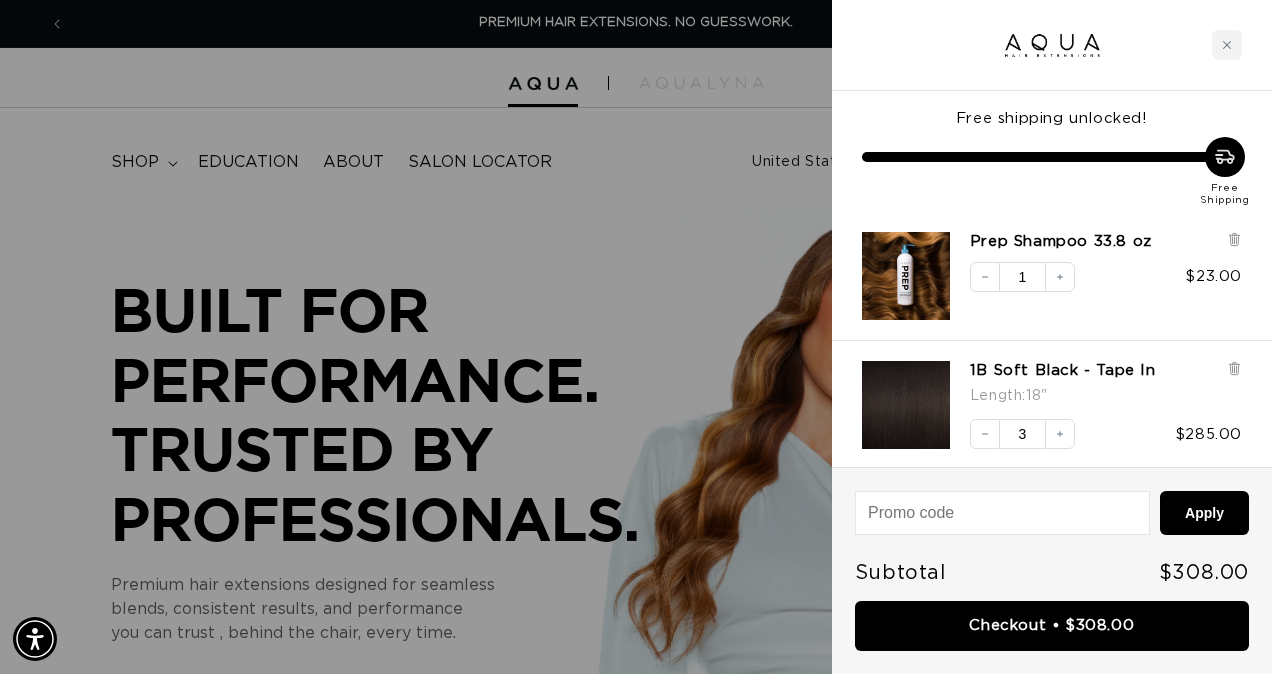scroll, scrollTop: 0, scrollLeft: 1130, axis: horizontal 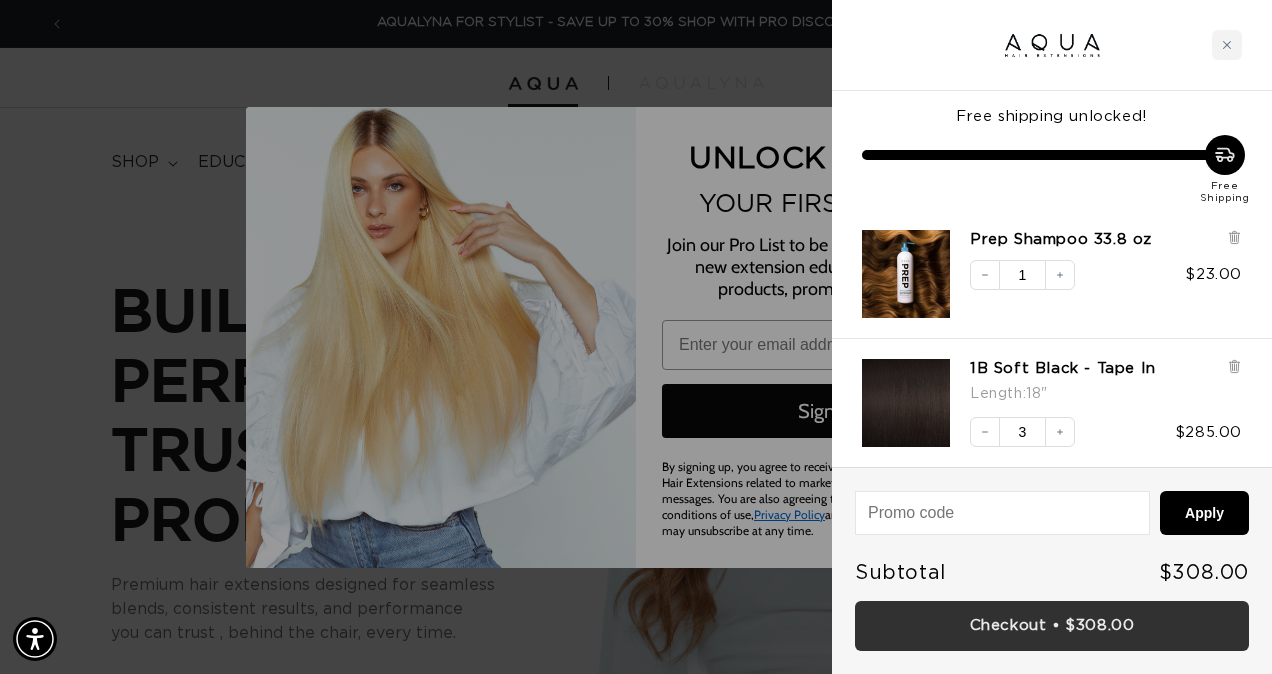 click on "Checkout • $308.00" at bounding box center (1052, 626) 